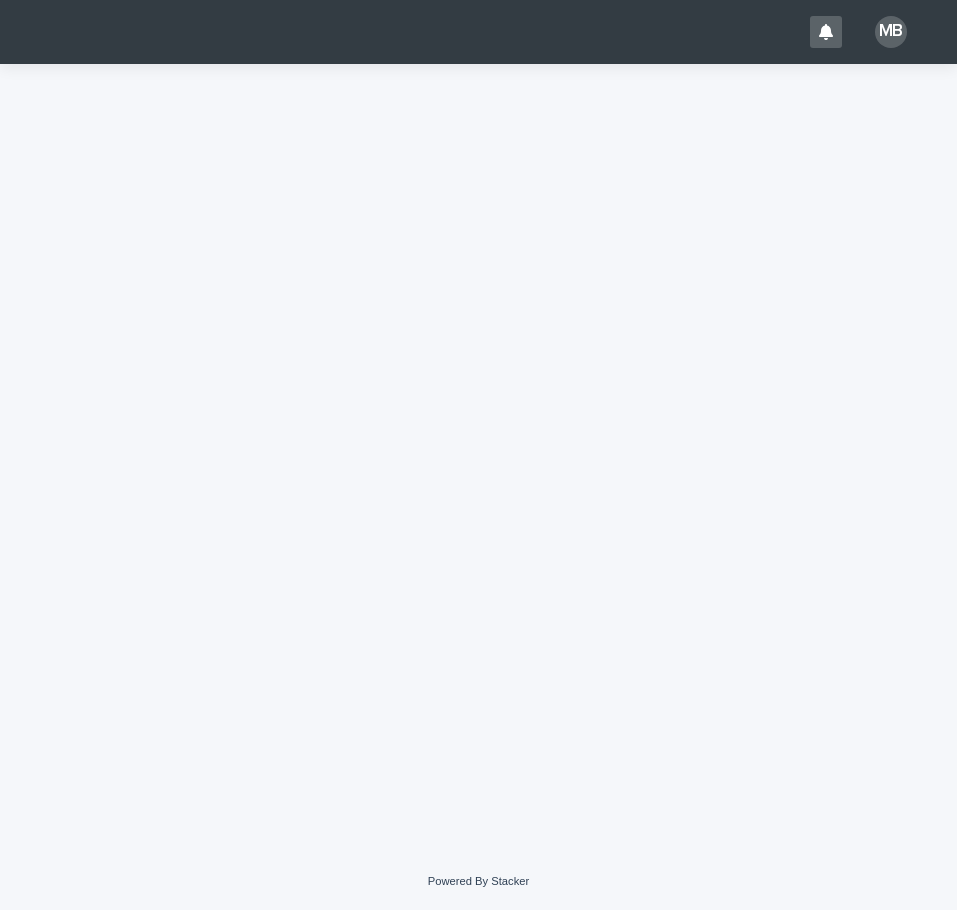 scroll, scrollTop: 0, scrollLeft: 0, axis: both 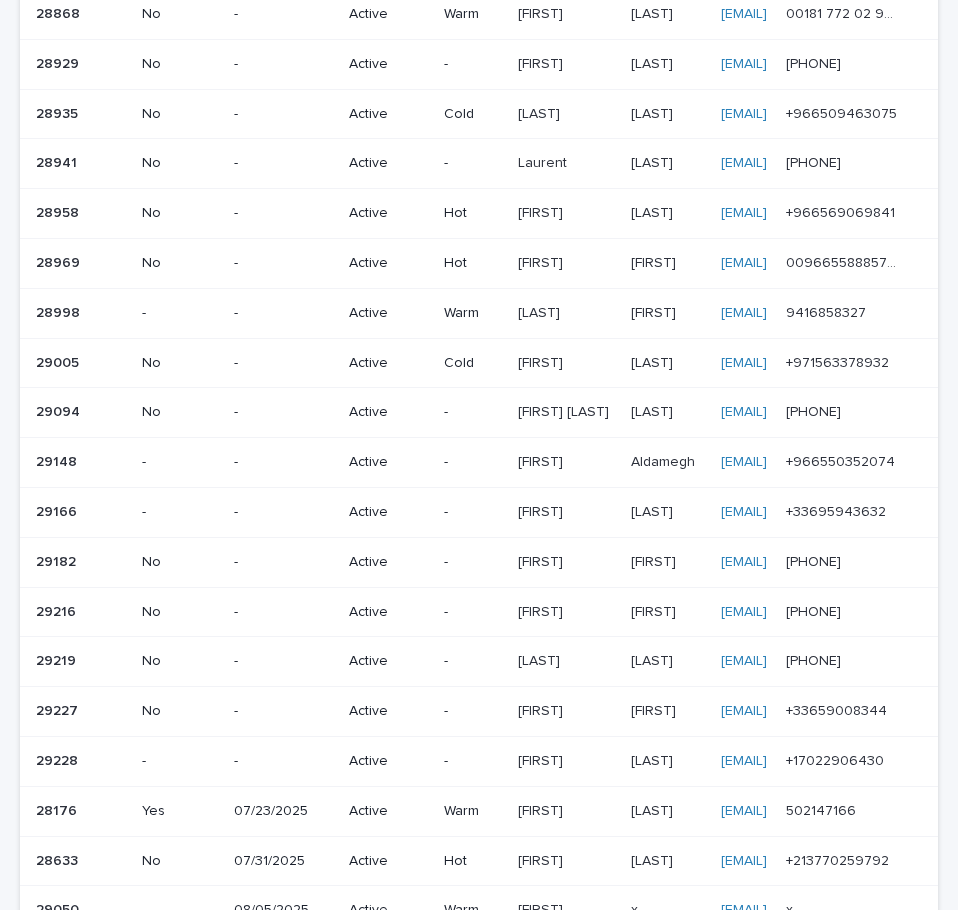 click on "[FIRST]" at bounding box center [542, 560] 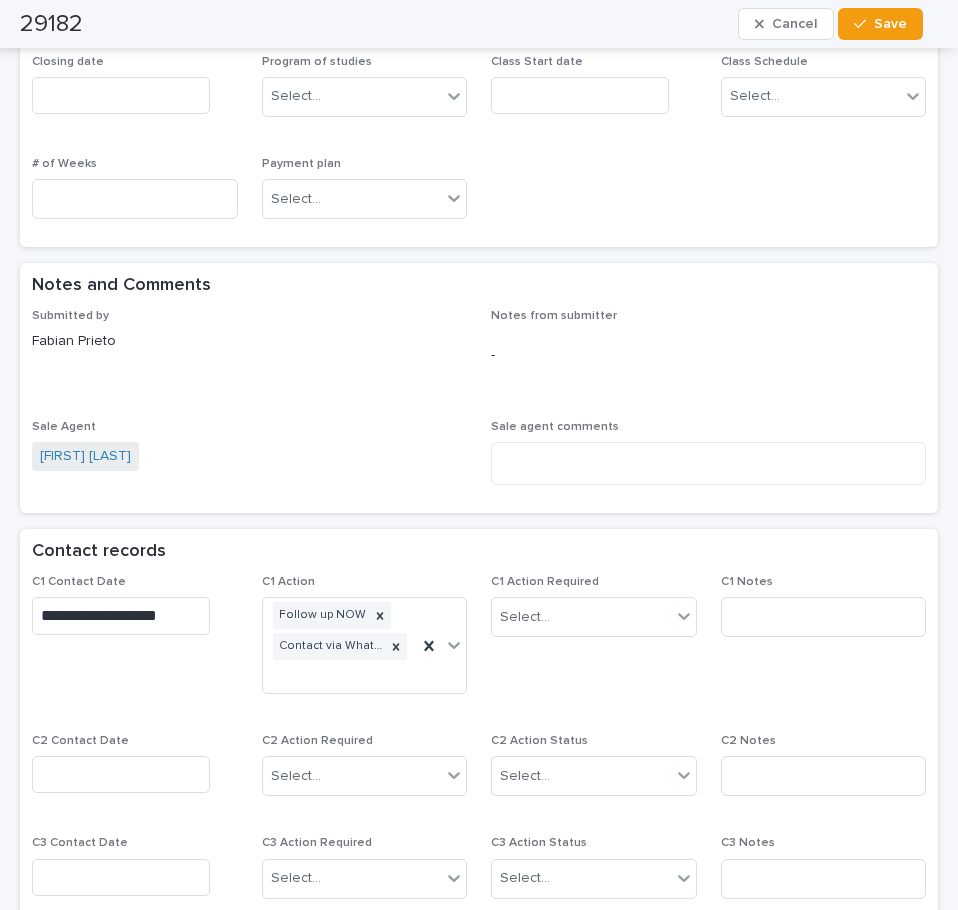 scroll, scrollTop: 1034, scrollLeft: 0, axis: vertical 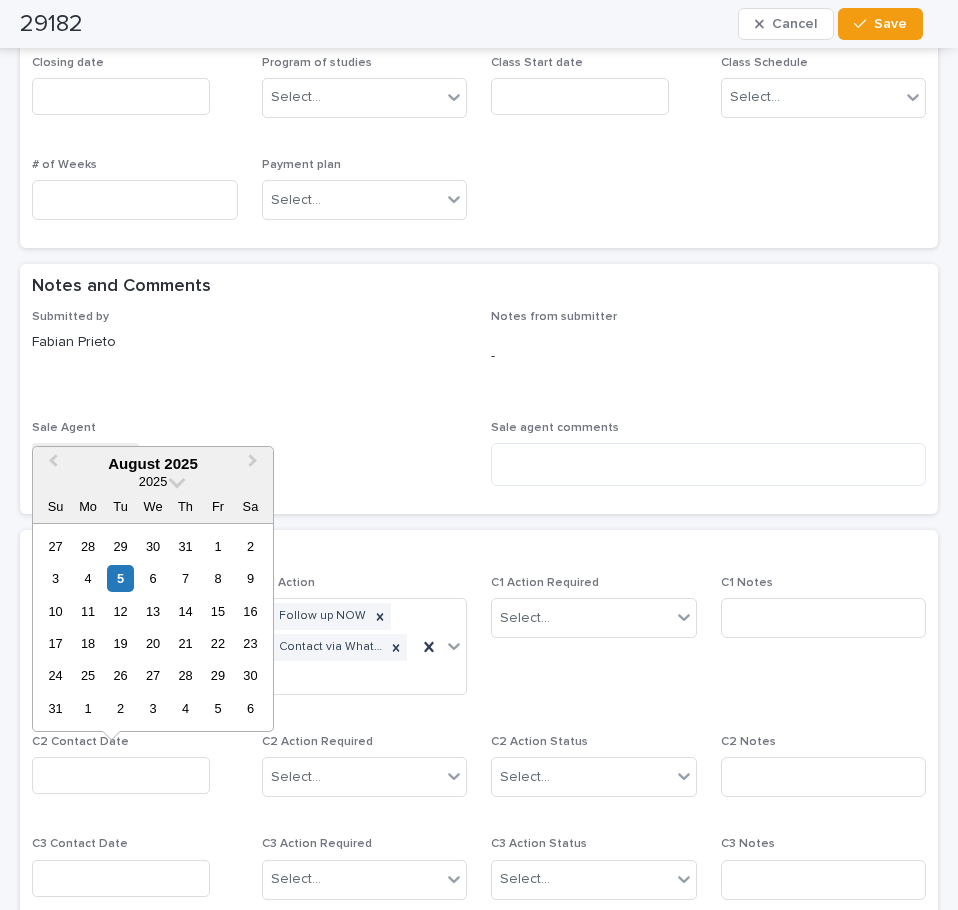 click at bounding box center [121, 775] 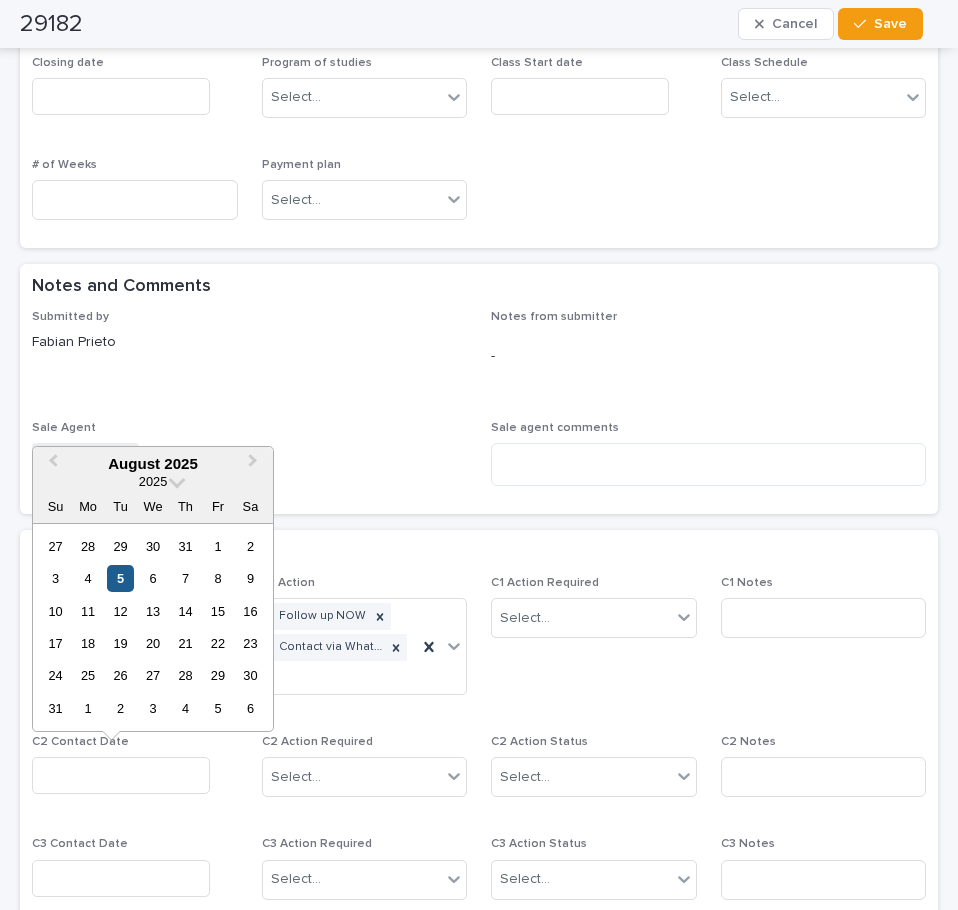 click on "5" at bounding box center [120, 578] 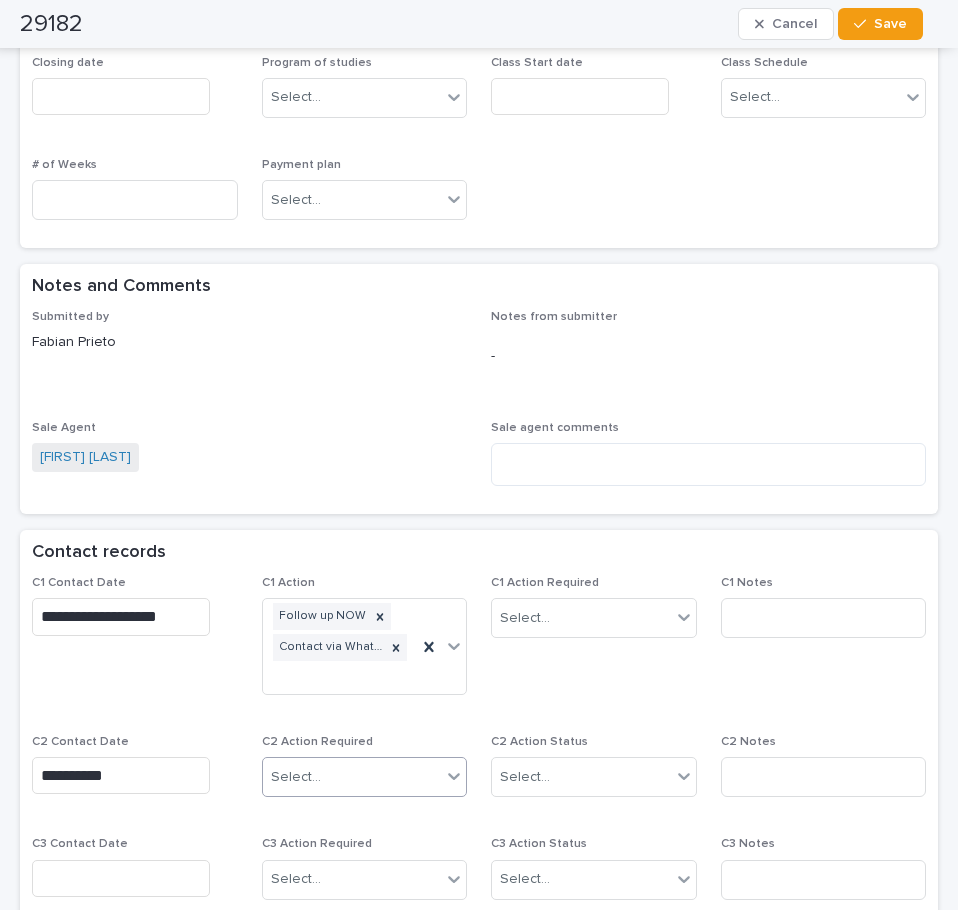 click on "Select..." at bounding box center [352, 777] 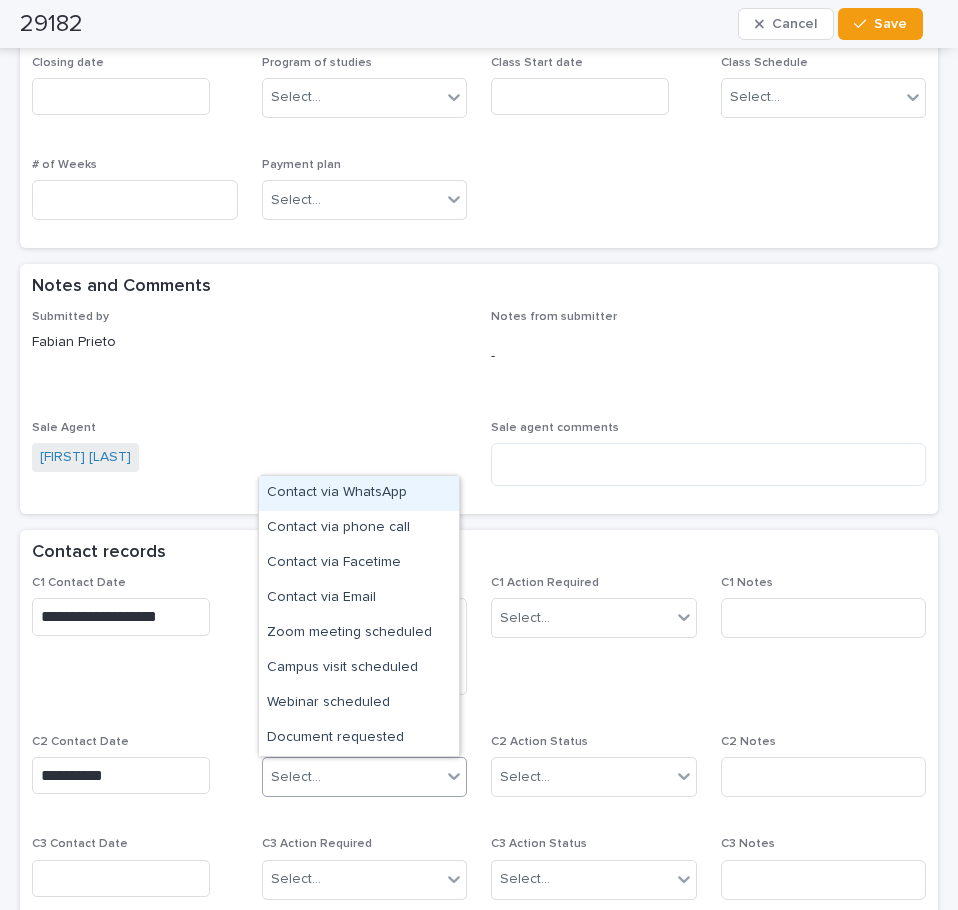 click on "Contact via WhatsApp" at bounding box center [359, 493] 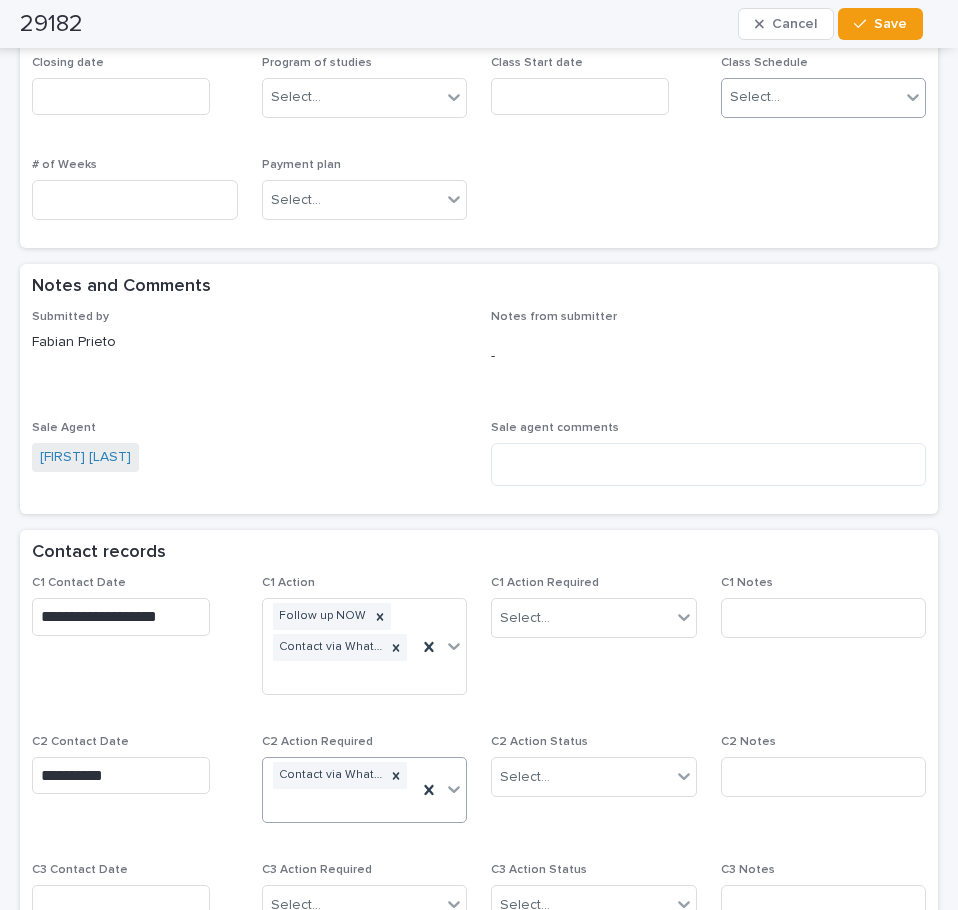 scroll, scrollTop: 1047, scrollLeft: 0, axis: vertical 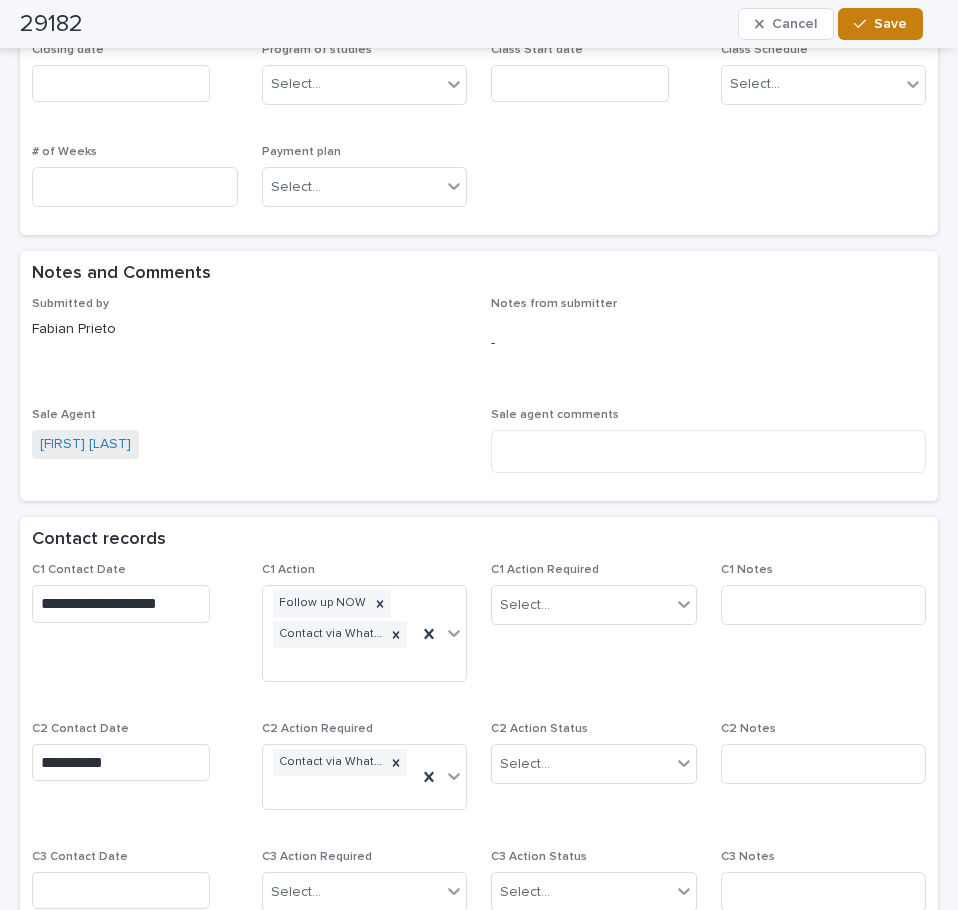click on "Save" at bounding box center [880, 24] 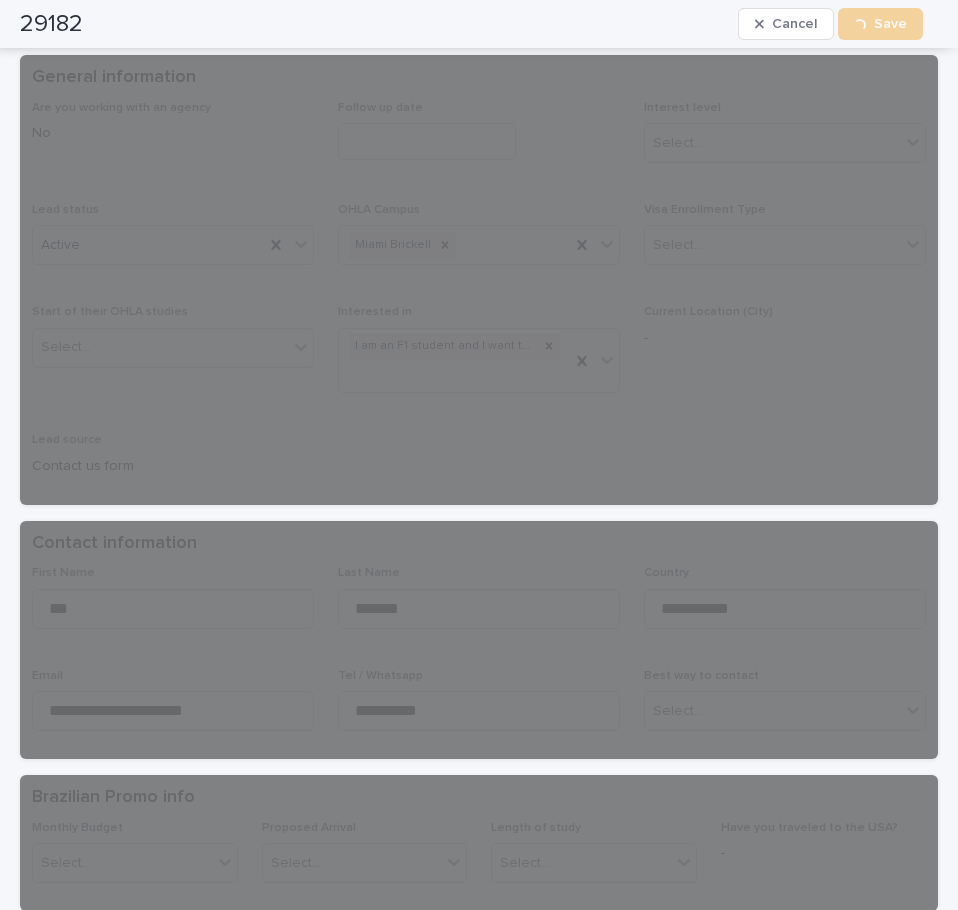 scroll, scrollTop: 0, scrollLeft: 0, axis: both 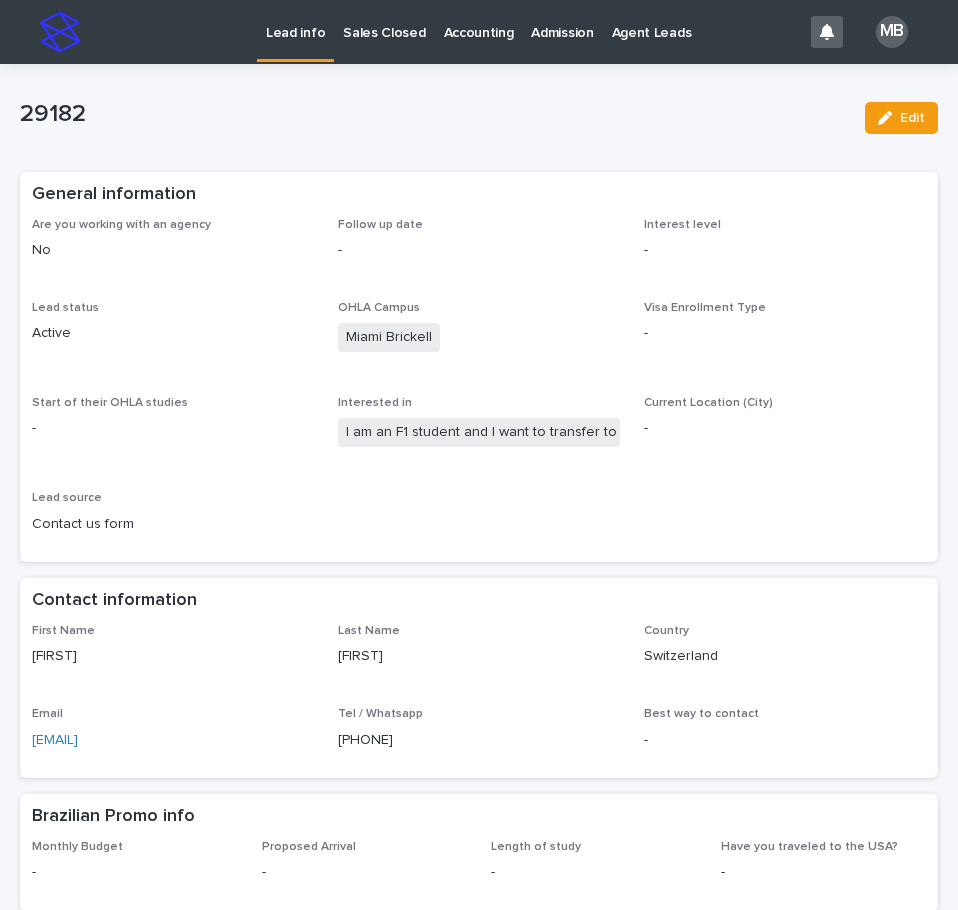 click on "Lead info" at bounding box center (295, 21) 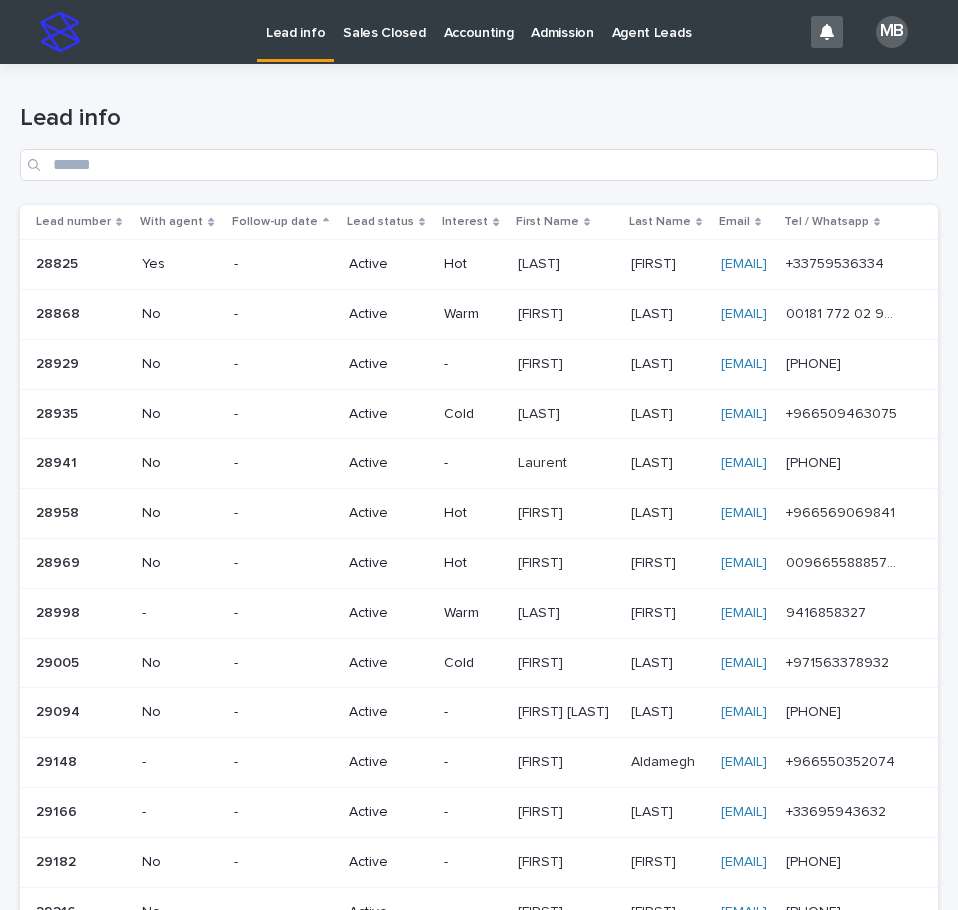 click on "Lead info" at bounding box center [479, 118] 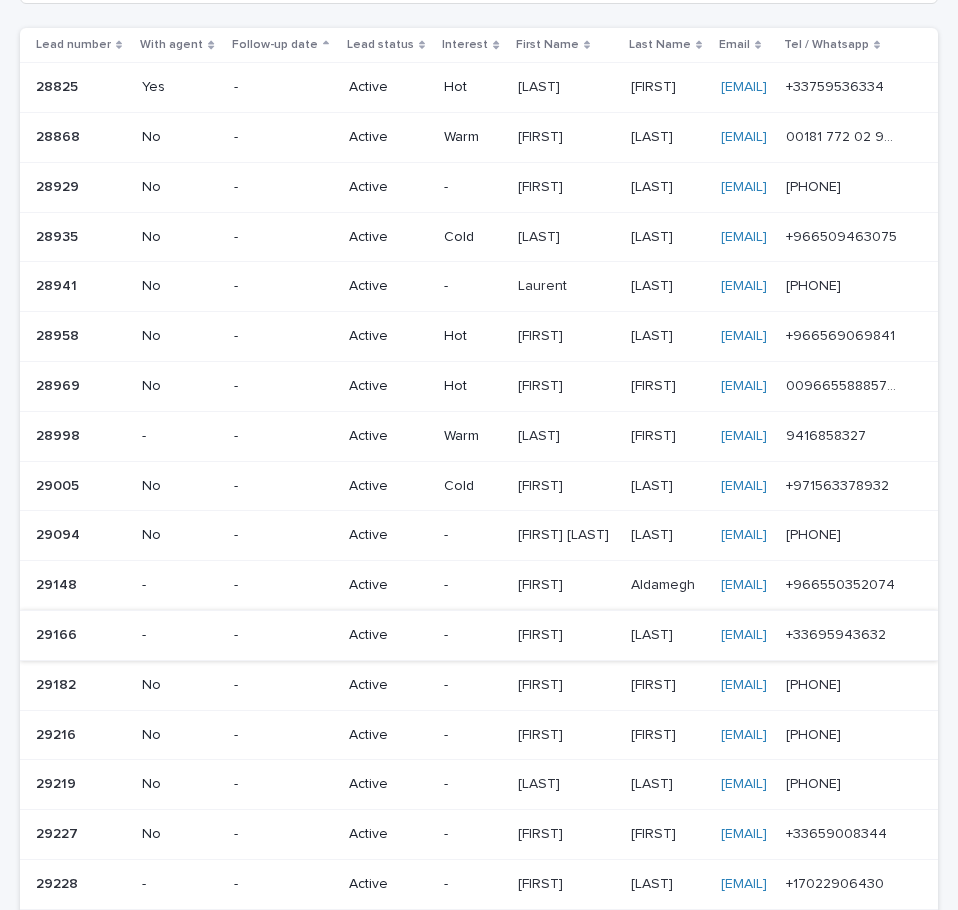 scroll, scrollTop: 200, scrollLeft: 0, axis: vertical 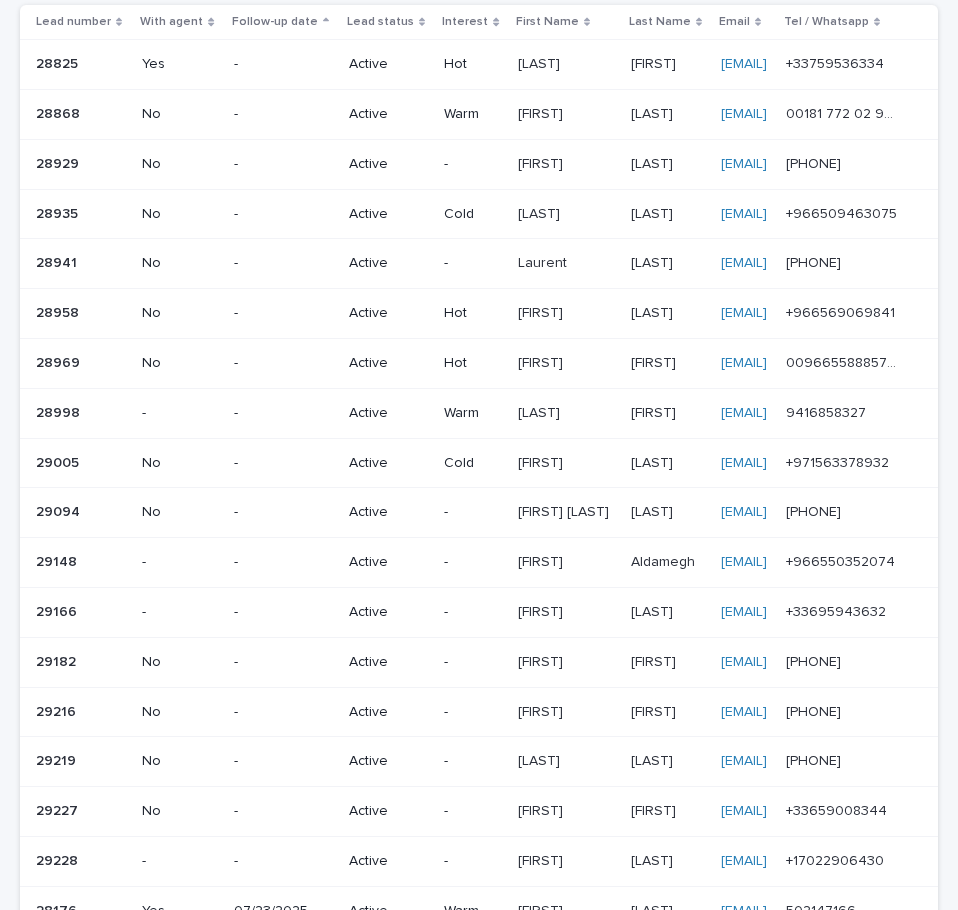 click on "[FIRST]" at bounding box center (542, 560) 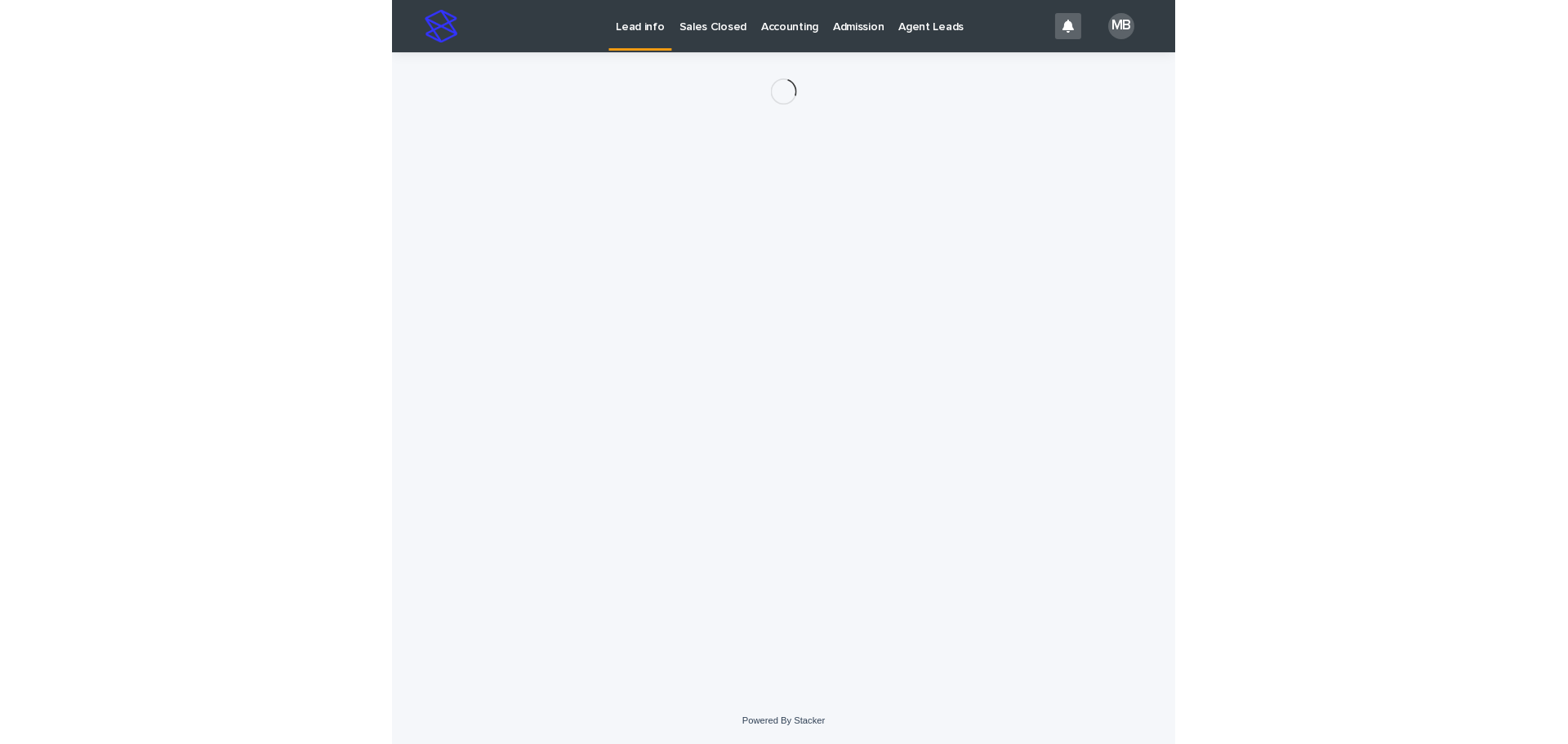 scroll, scrollTop: 0, scrollLeft: 0, axis: both 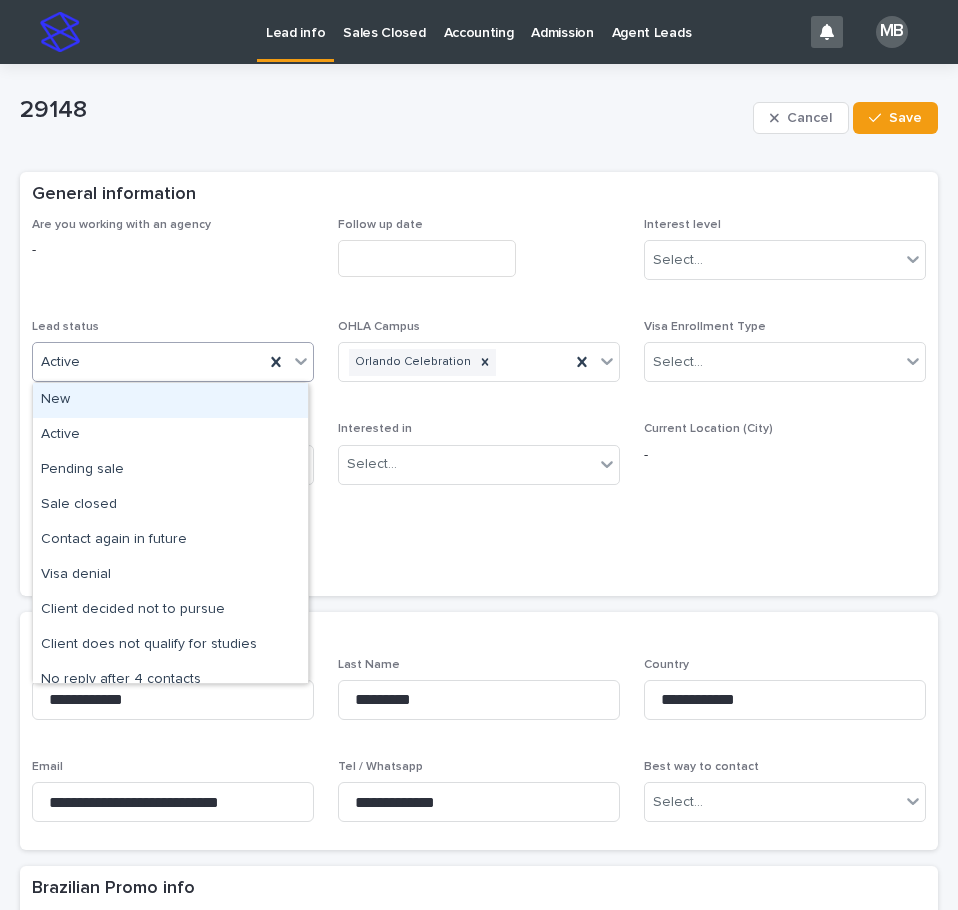 click 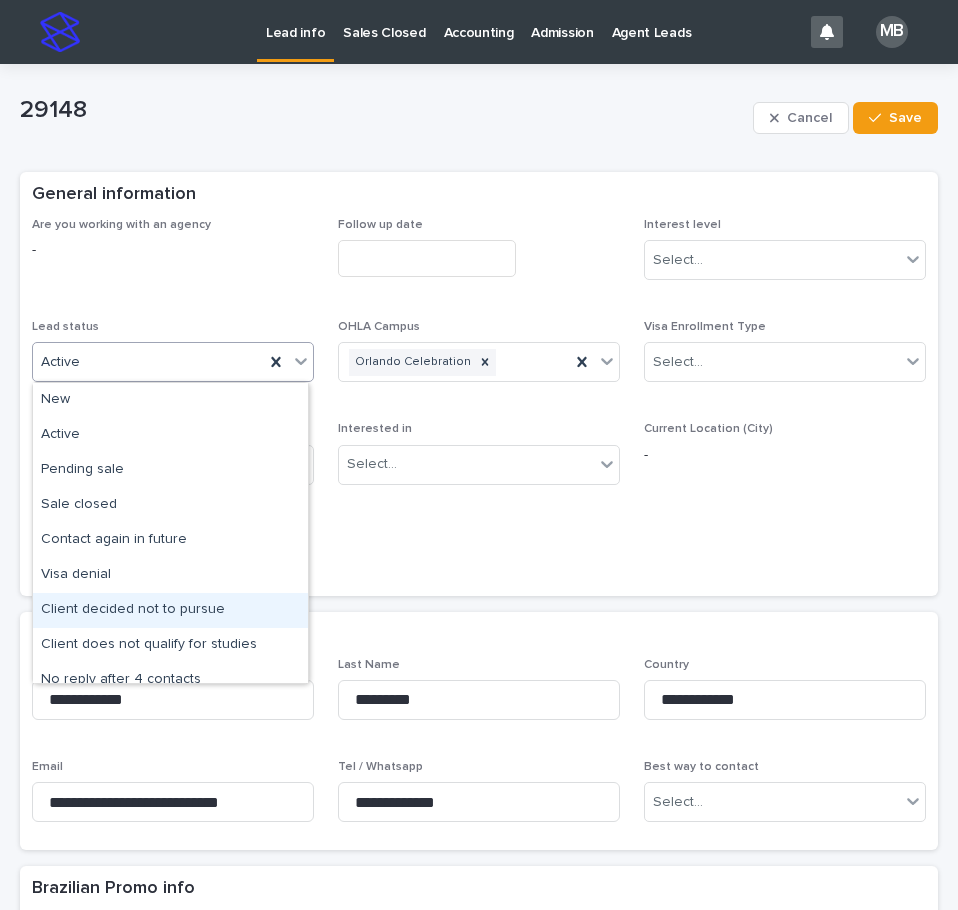 drag, startPoint x: 216, startPoint y: 590, endPoint x: 205, endPoint y: 608, distance: 21.095022 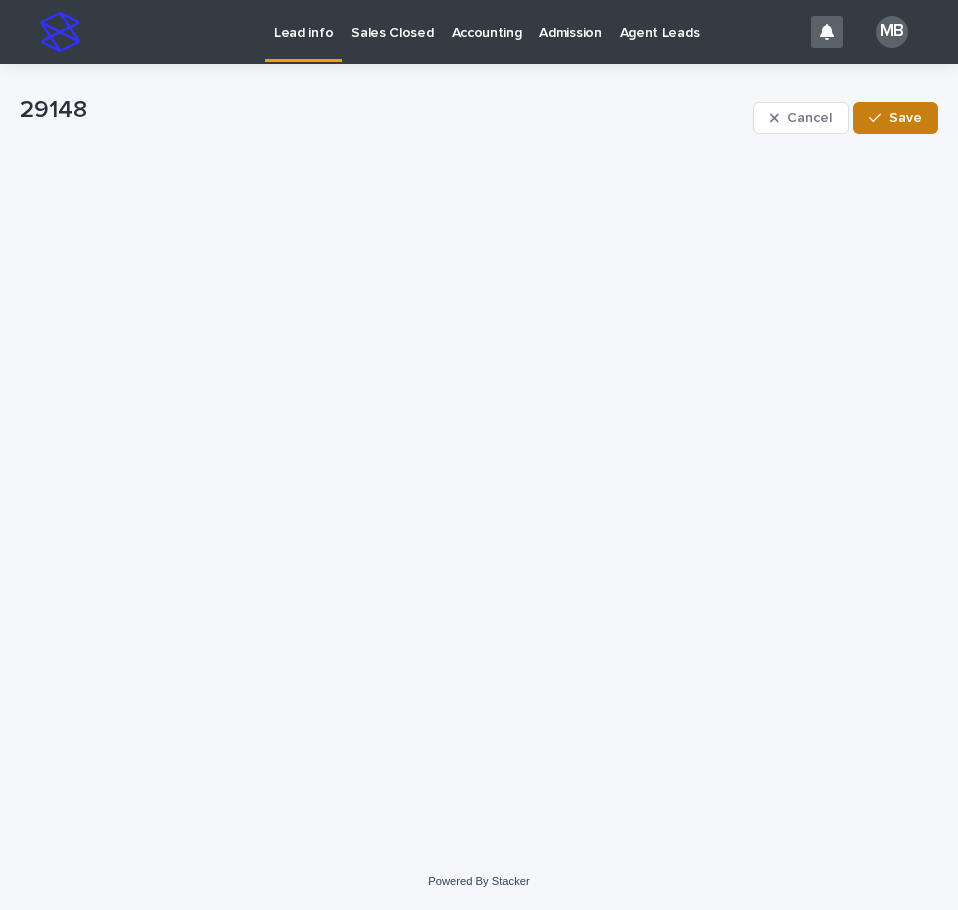 click on "Save" at bounding box center [905, 118] 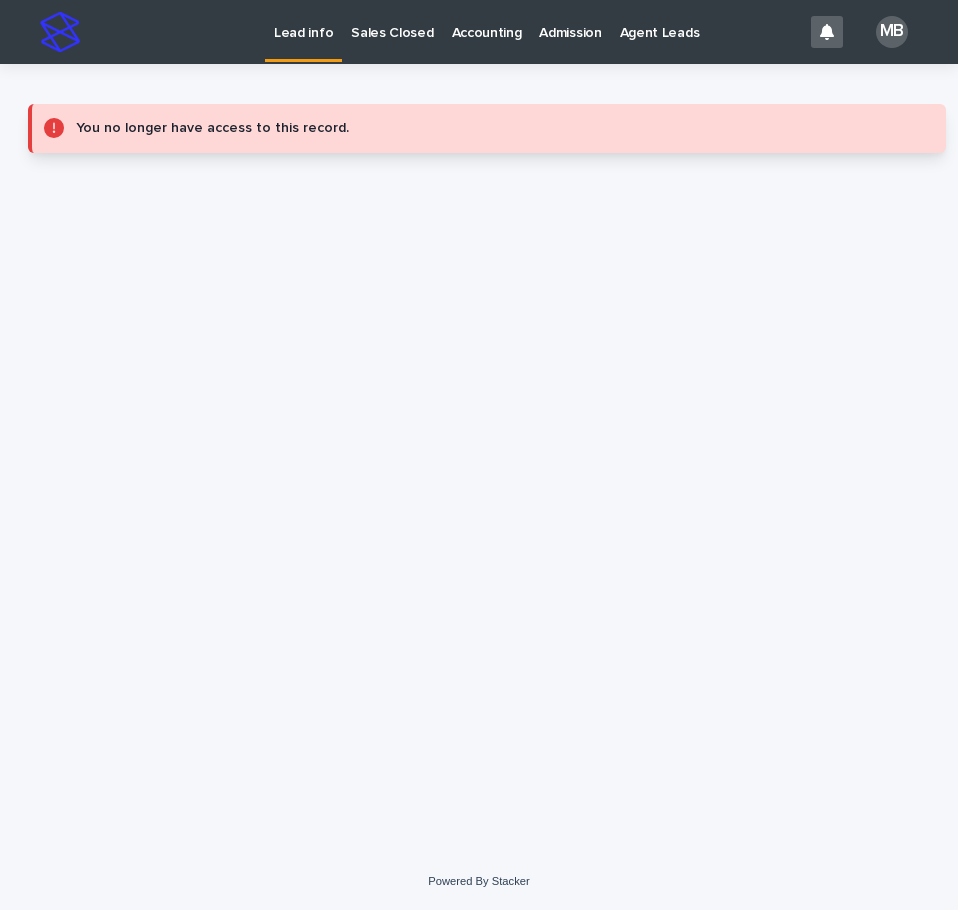 click on "Lead info" at bounding box center [303, 21] 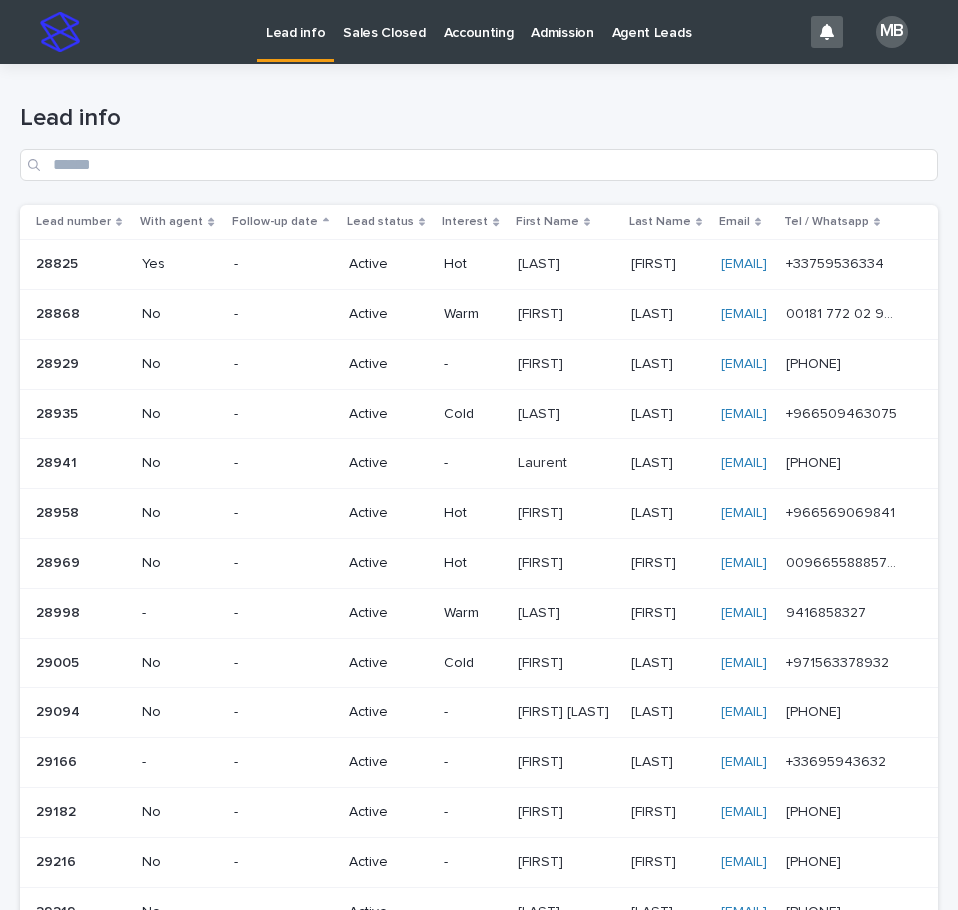 click on "Lead info" at bounding box center [479, 134] 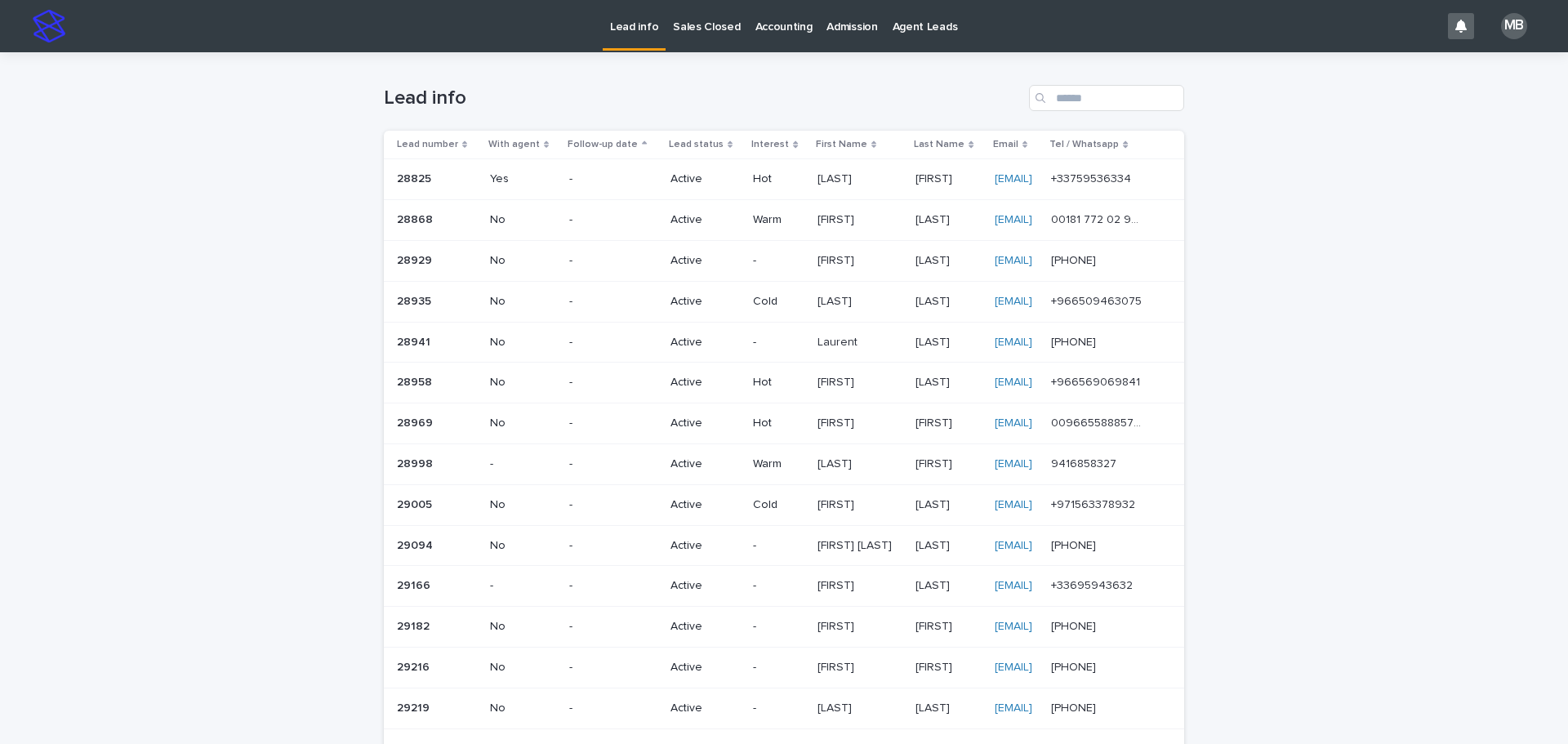 click on "Sales Closed" at bounding box center (706, 25) 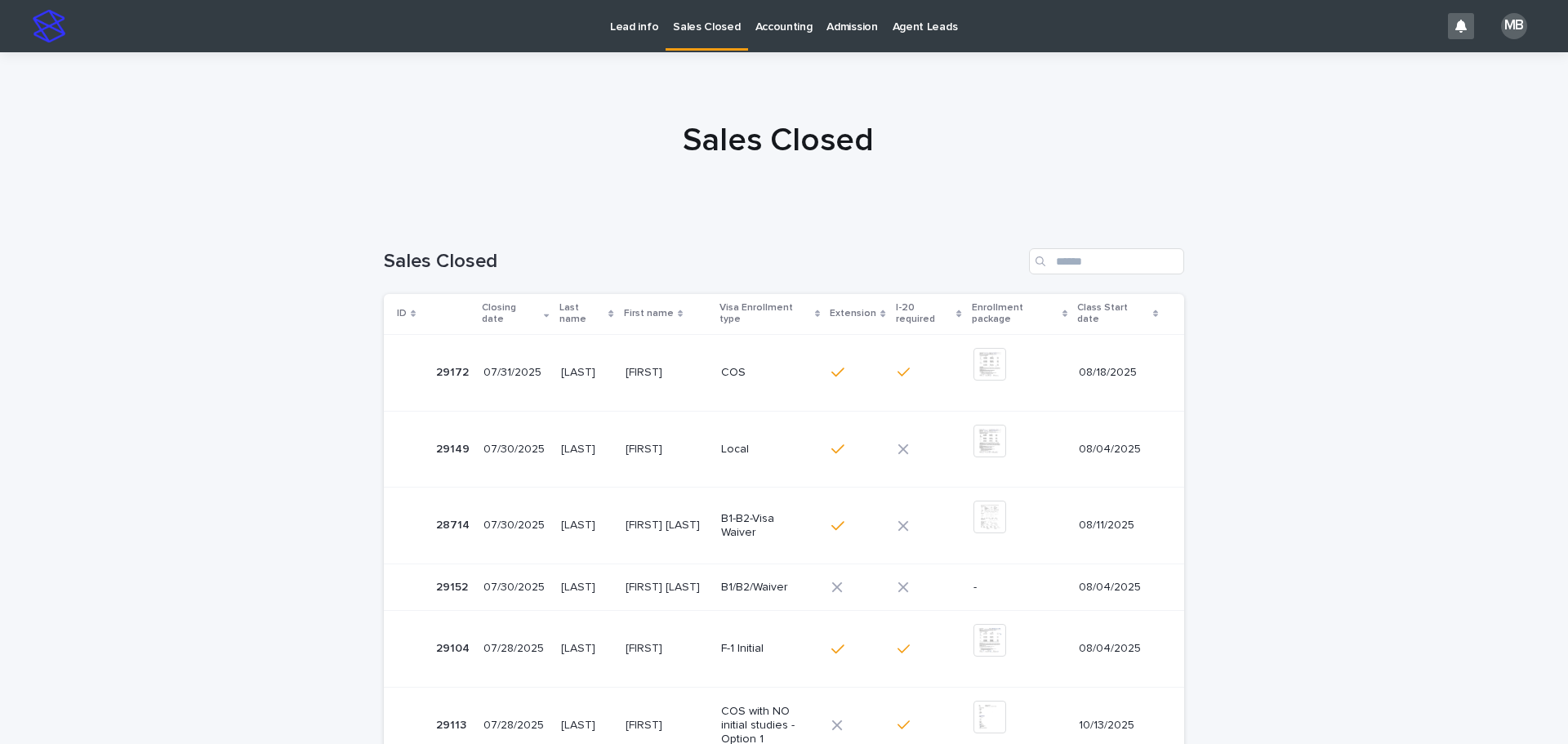 click on "Lead info" at bounding box center [634, 17] 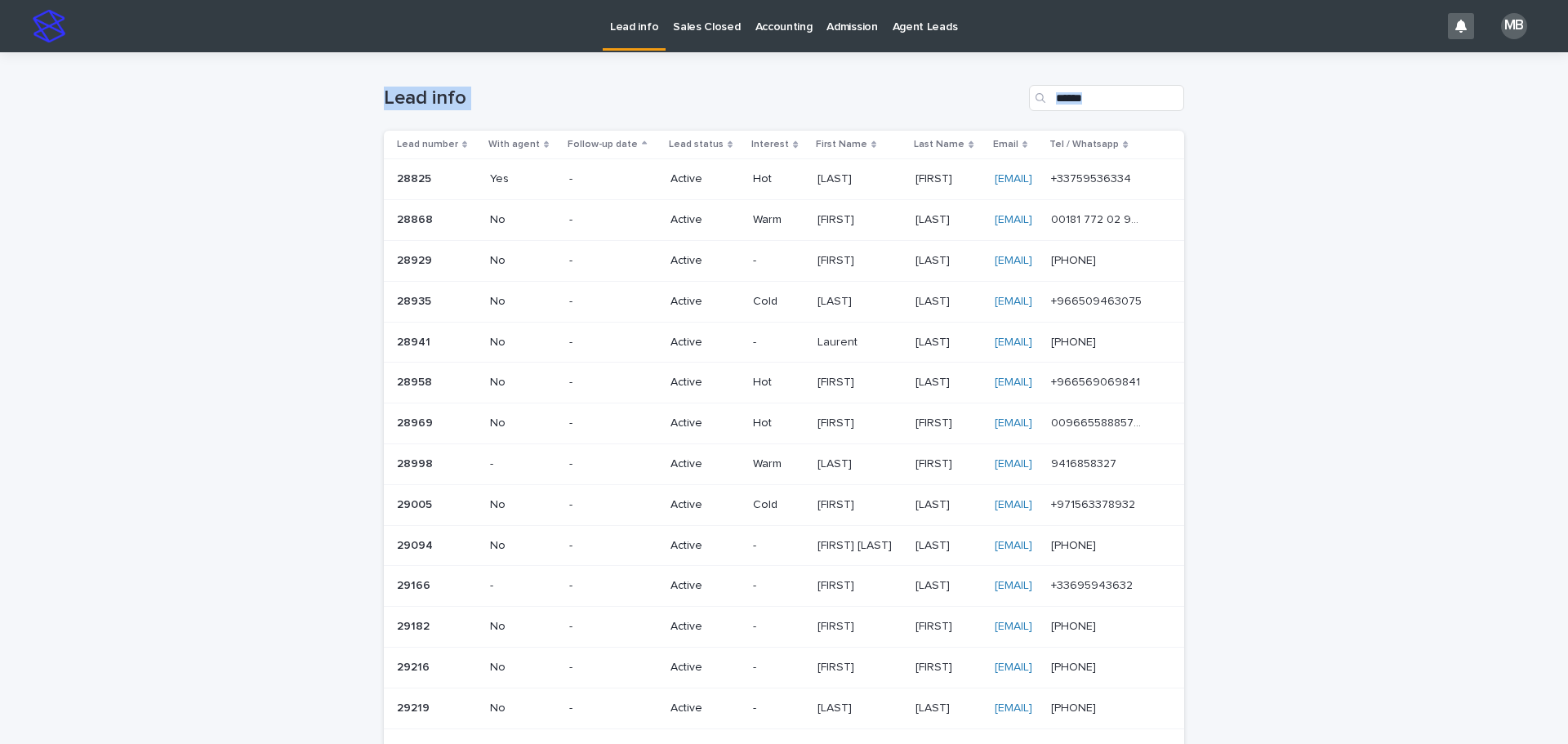 drag, startPoint x: 621, startPoint y: 192, endPoint x: 1414, endPoint y: 513, distance: 855.5057 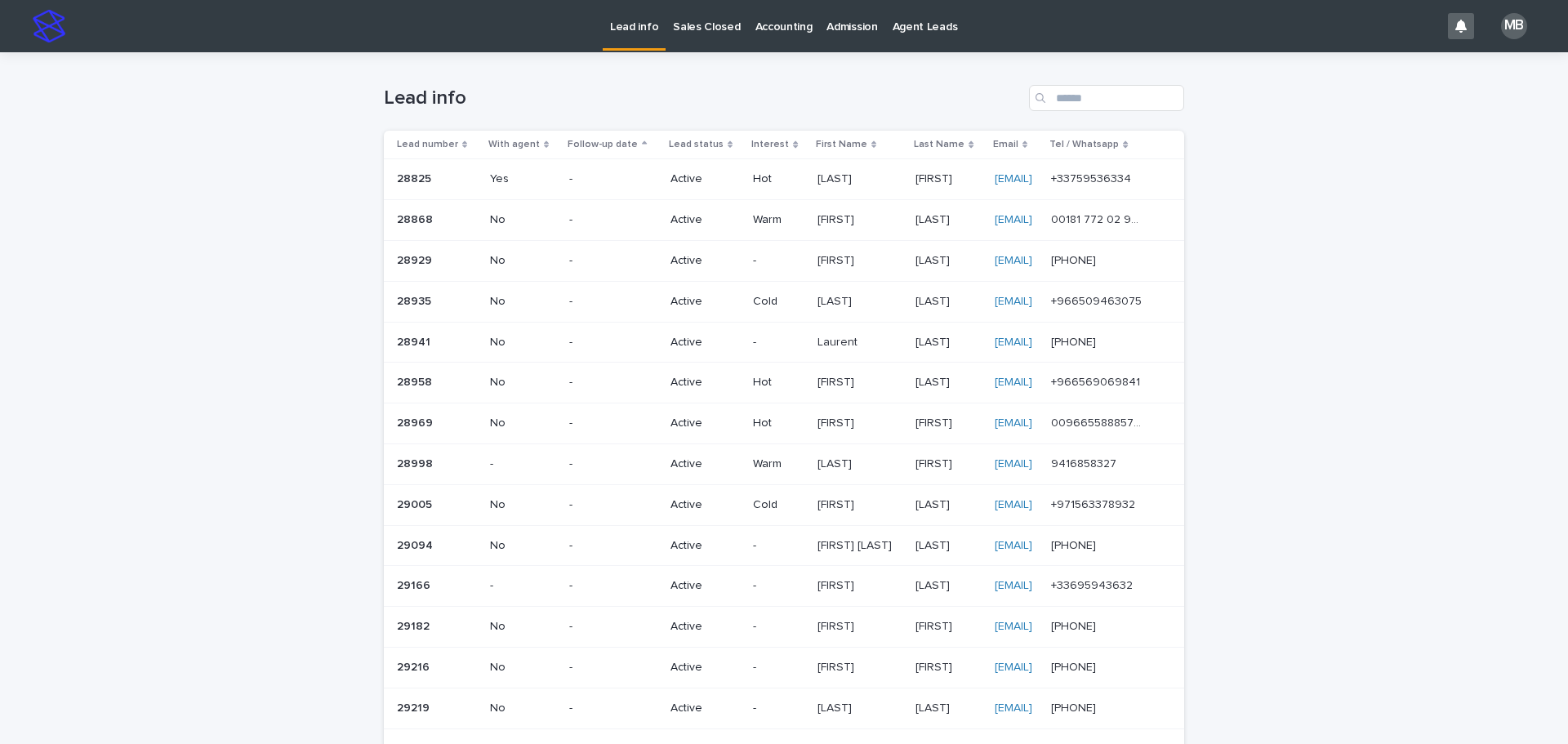 scroll, scrollTop: 82, scrollLeft: 0, axis: vertical 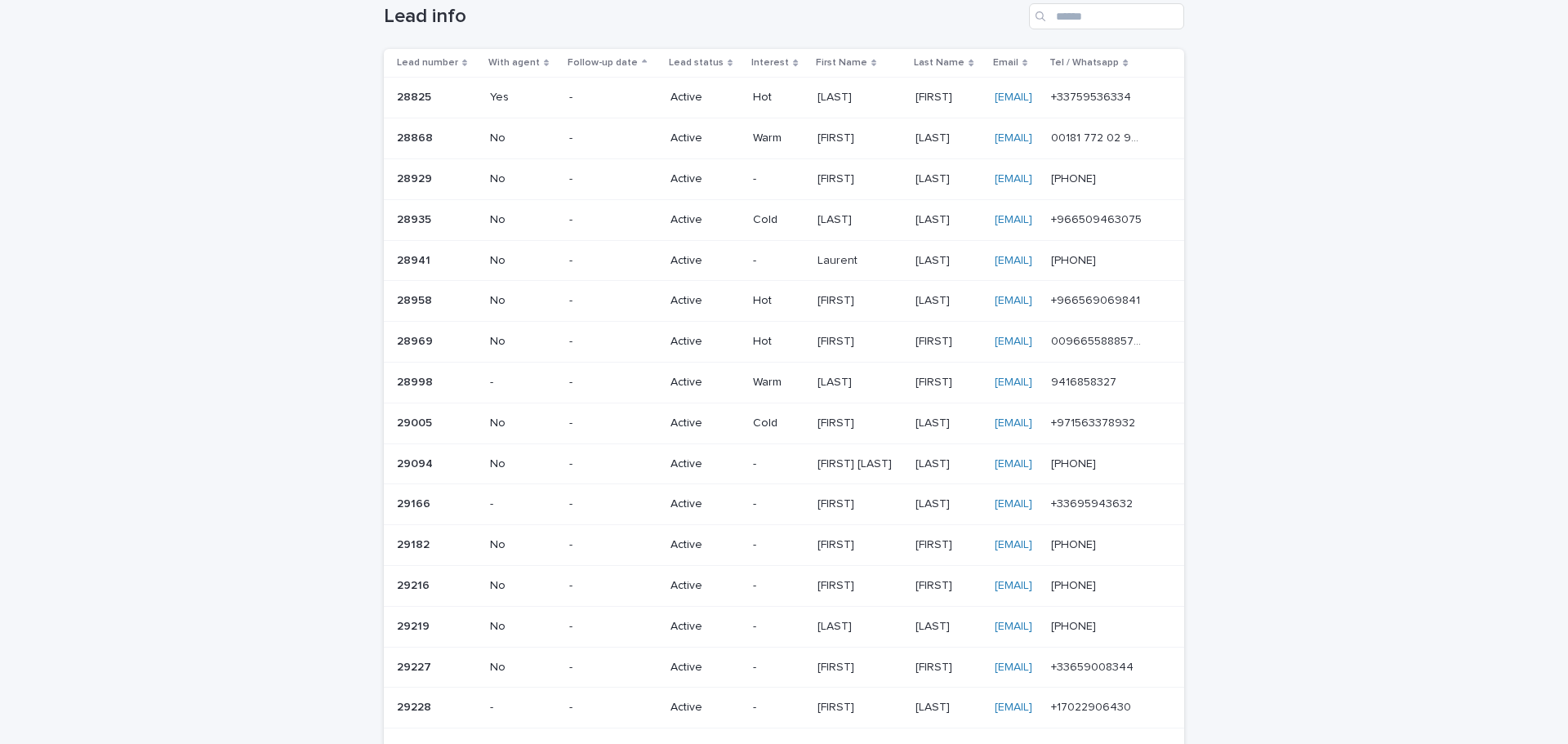 drag, startPoint x: 1252, startPoint y: 438, endPoint x: 1252, endPoint y: 388, distance: 50 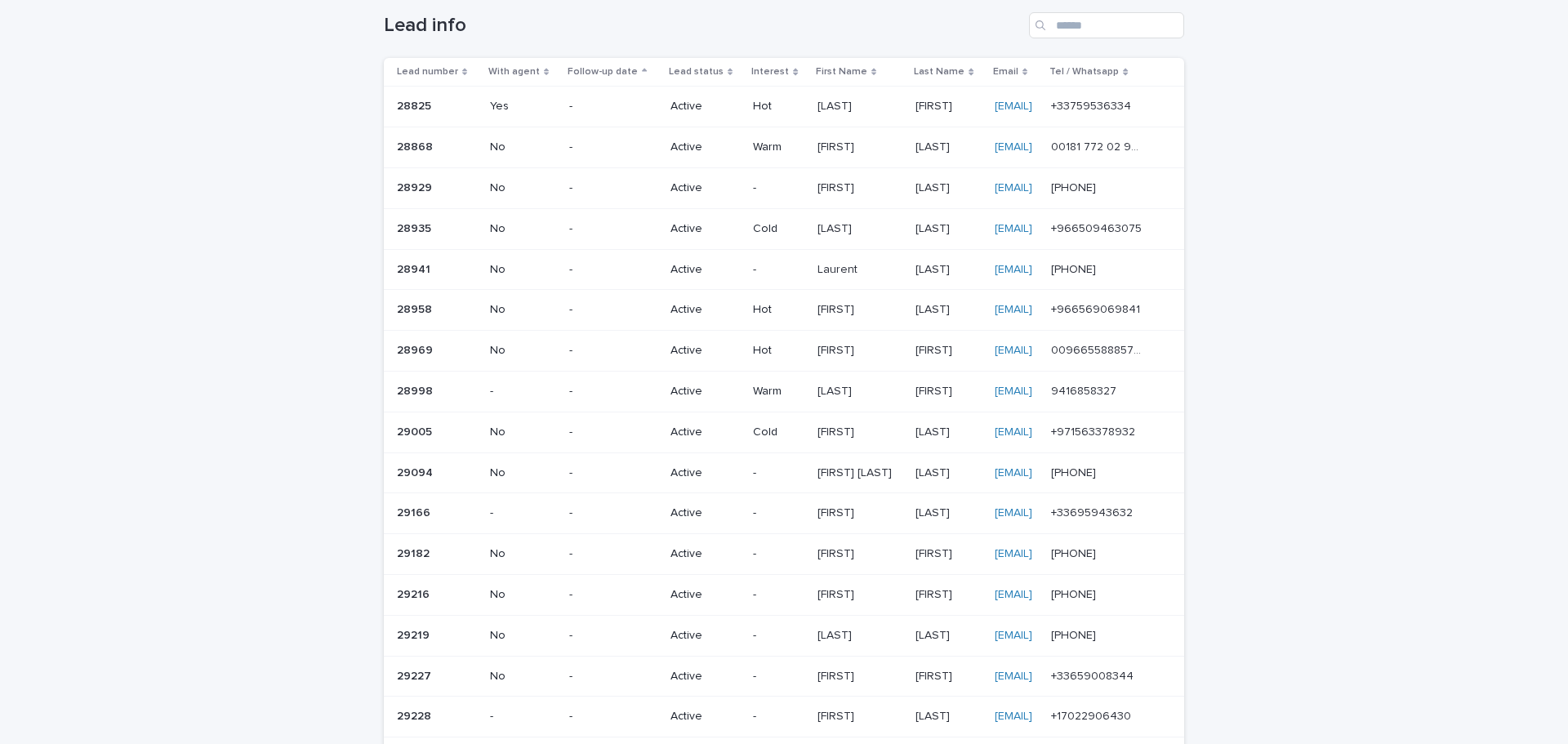 scroll, scrollTop: 0, scrollLeft: 0, axis: both 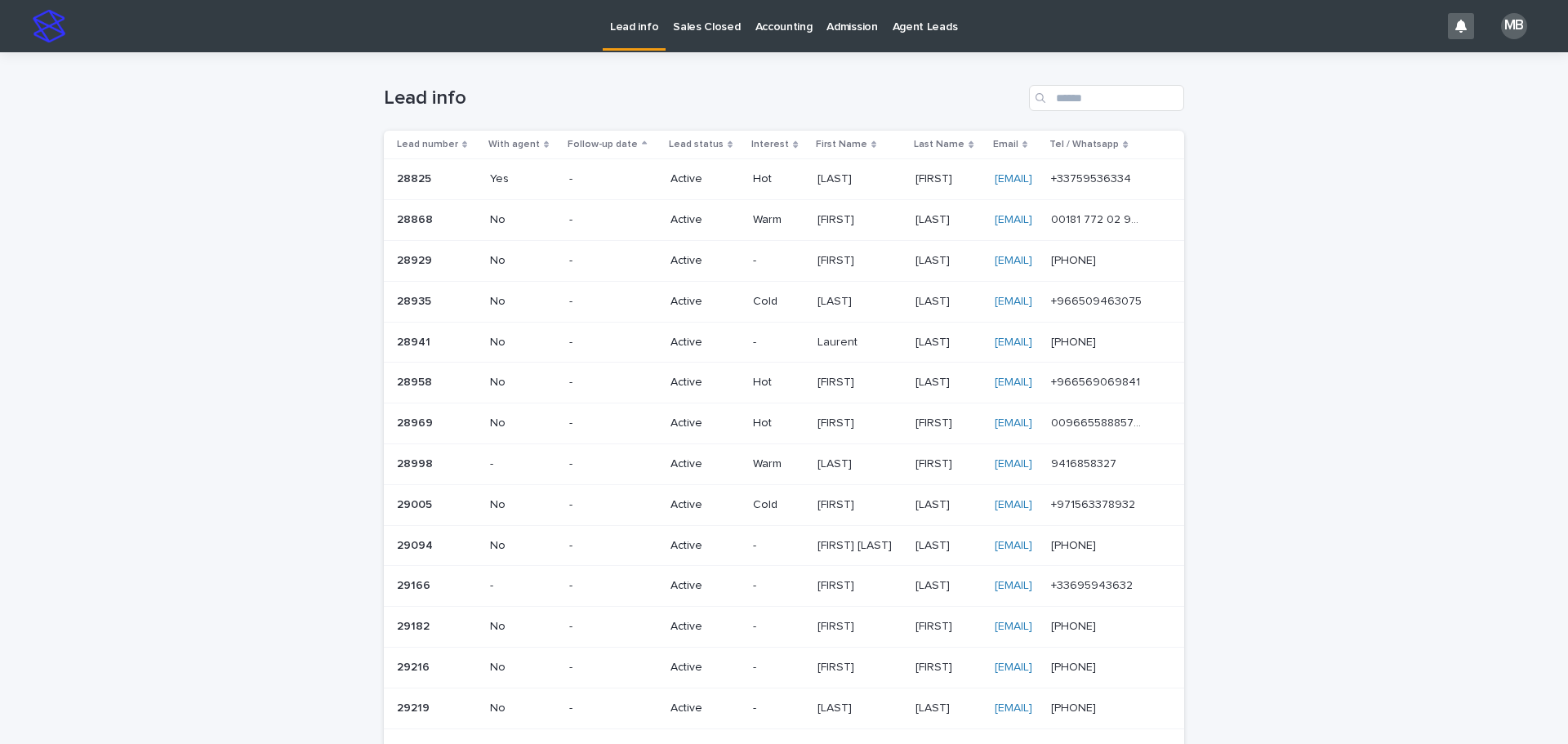 click on "Sales Closed" at bounding box center (706, 17) 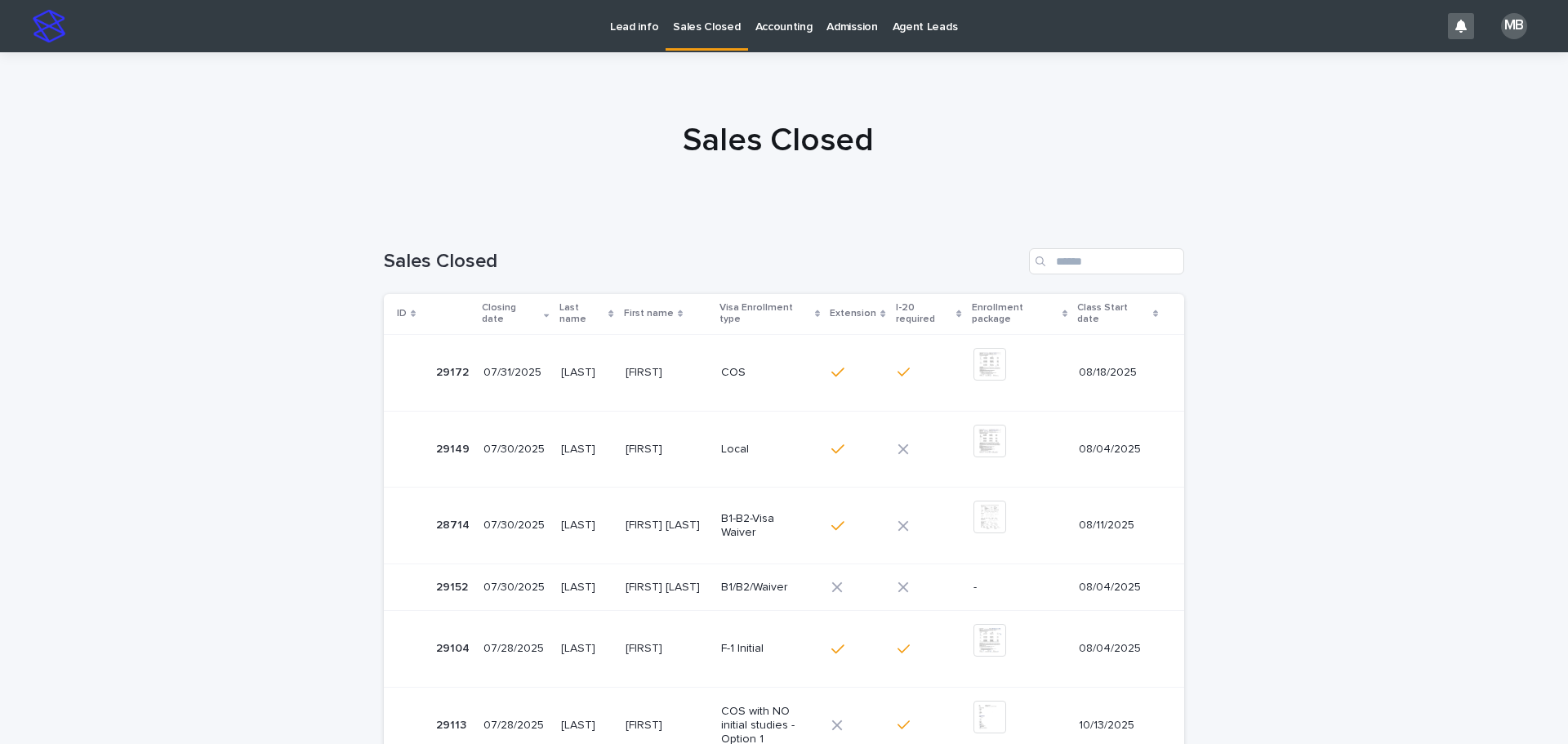 click on "Lead info" at bounding box center (634, 17) 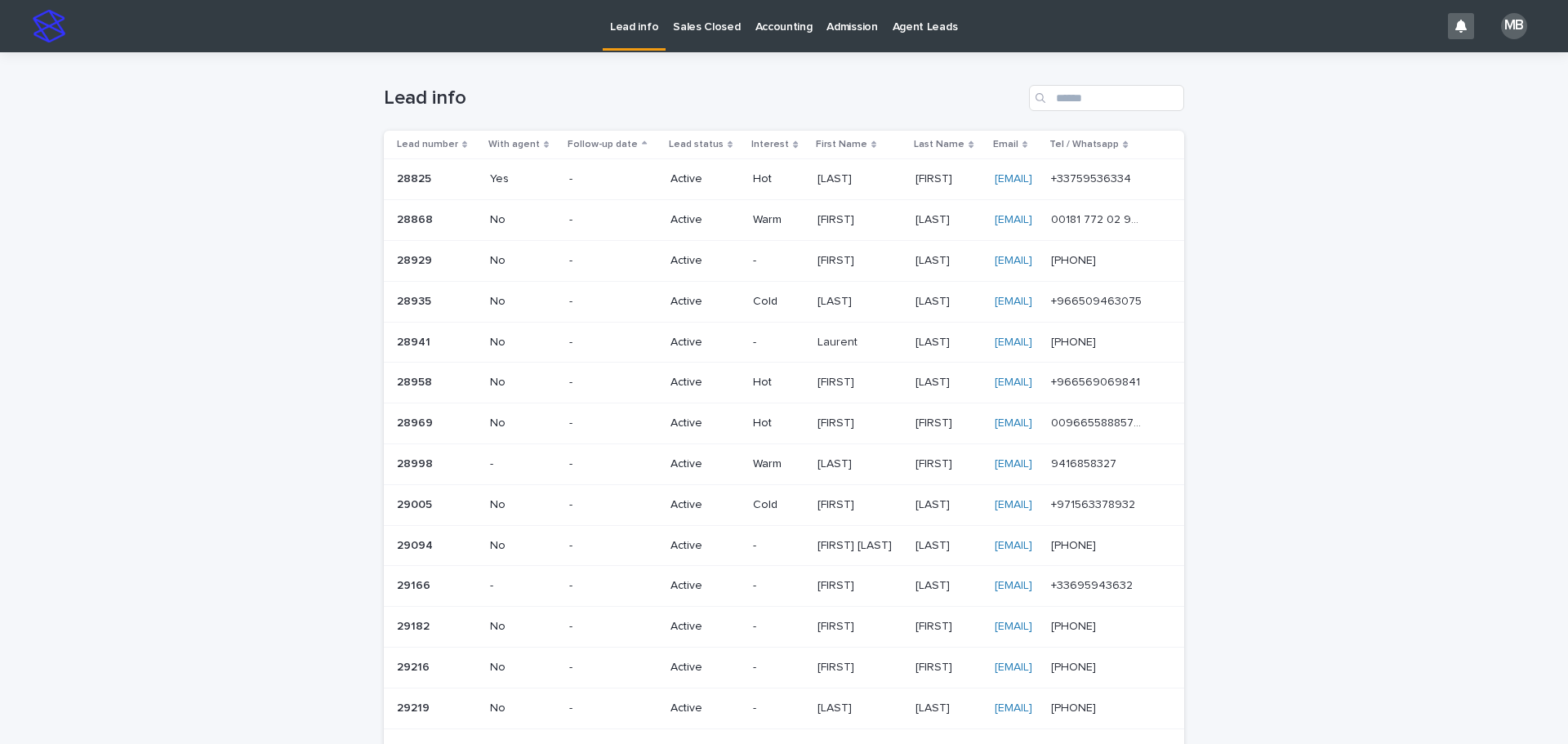 drag, startPoint x: 313, startPoint y: 88, endPoint x: 1425, endPoint y: 497, distance: 1184.8312 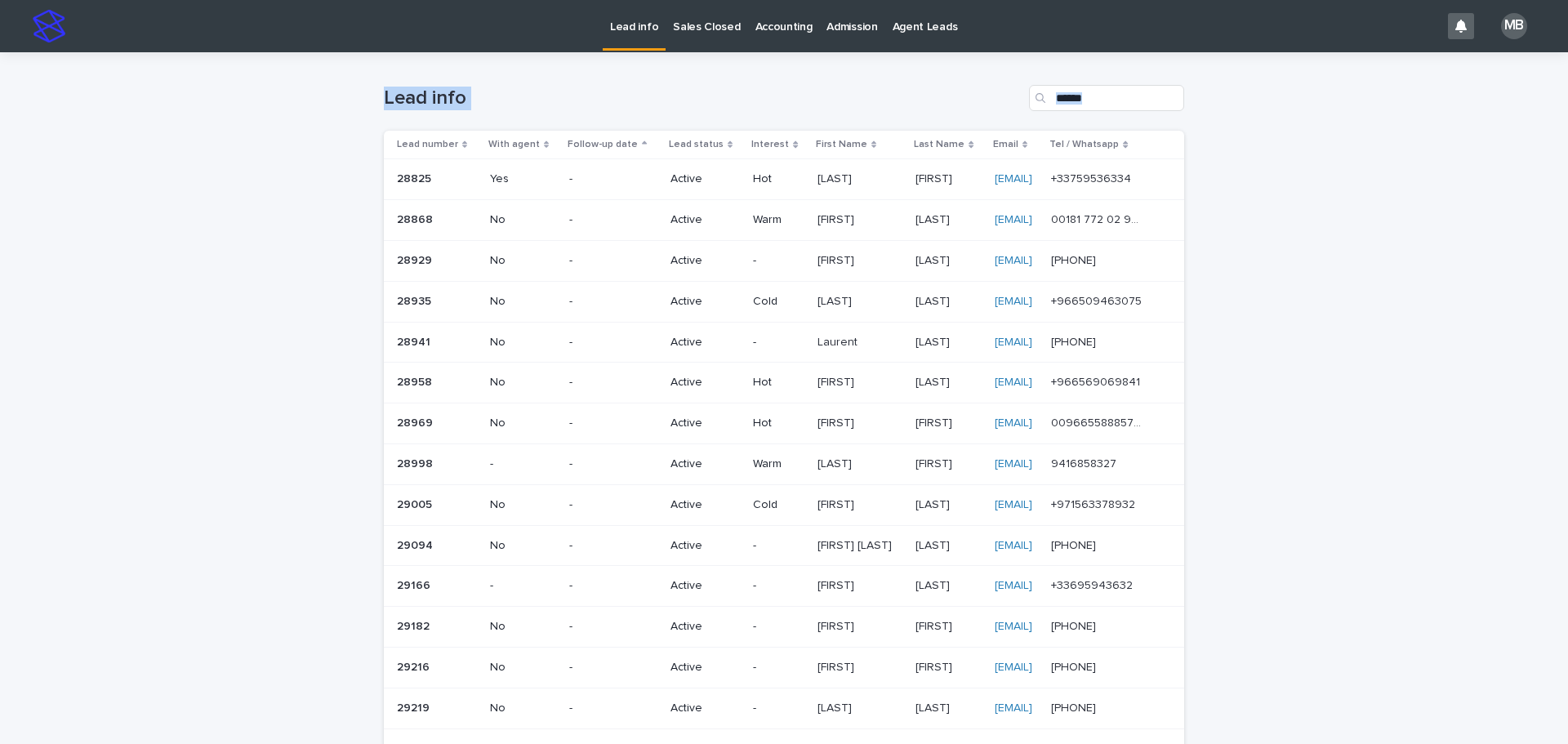 click on "Loading... Saving… Loading... Saving… Lead info Lead number With agent Follow-up date Lead status Interest First Name Last Name Email Tel / Whatsapp 28825 28825   Yes - Active Hot Balat Balat   Sveta Sveta   svetou_sb@yahoo.fr svetou_sb@yahoo.fr   +33759536334 +33759536334   28868 28868   No - Active Warm Ikhlas Ikhlas   Shamieh Shamieh   ikhlas.shamieh@gmail.com ikhlas.shamieh@gmail.com   00181 772 02 903 00181 772 02 903   28929 28929   No - Active - Liza Liza   Kvesadze Kvesadze   evturushev@gmail.com evturushev@gmail.com   8563046316 8563046316   28935 28935   No - Active Cold Mushabbab Mushabbab   Al haydar Al haydar   Hadi711hhh@gmail.com Hadi711hhh@gmail.com   +966509463075 +966509463075   28941 28941   No - Active - Laurent Laurent   Leca Leca   laurent.leca@yahoo.fr laurent.leca@yahoo.fr   0622110851 0622110851   28958 28958   No - Active Hot faisal faisal   almansouri almansouri   fsoolyx5z@gmail.com fsoolyx5z@gmail.com   +966569069841 +966569069841   28969 28969" at bounding box center (784, 602) 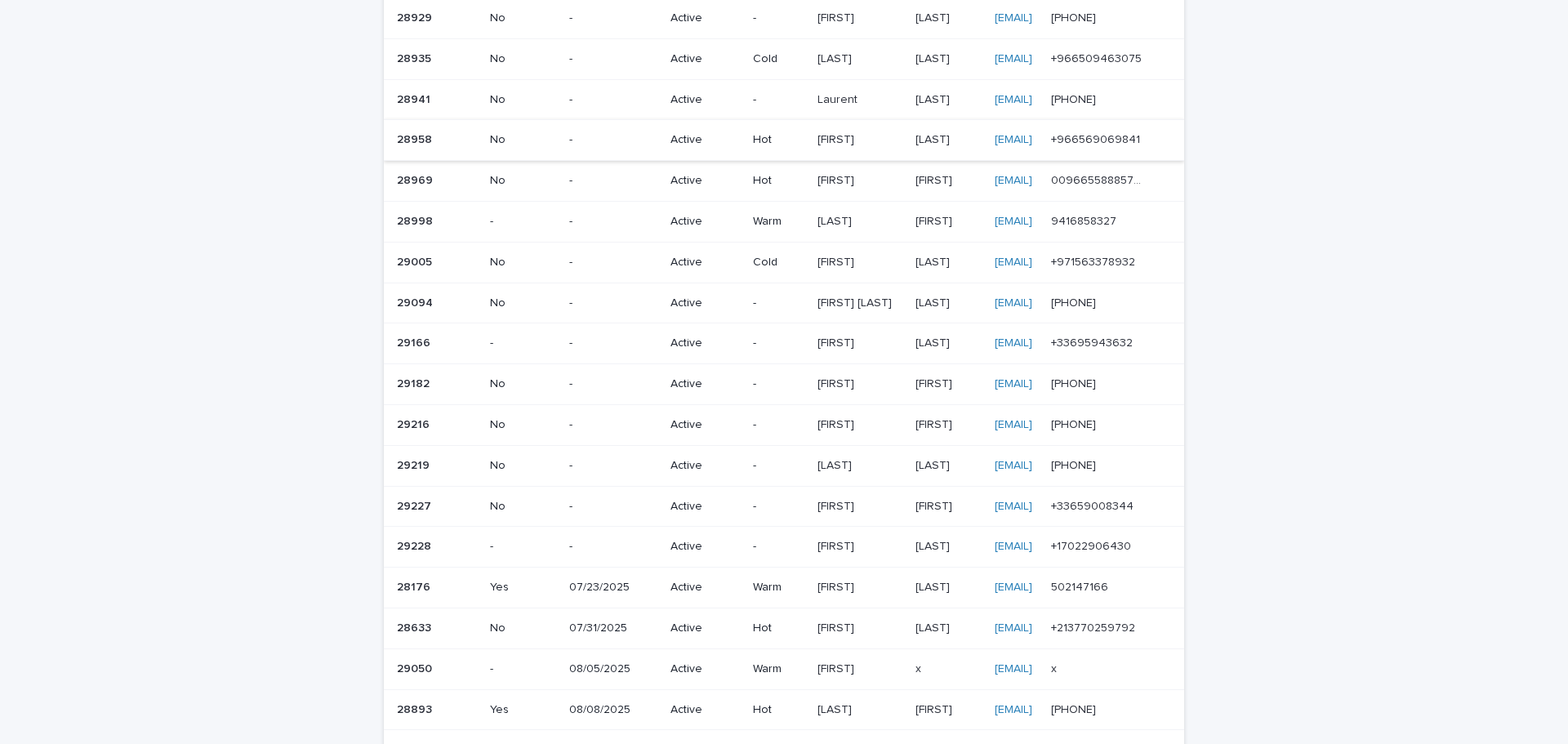 scroll, scrollTop: 0, scrollLeft: 0, axis: both 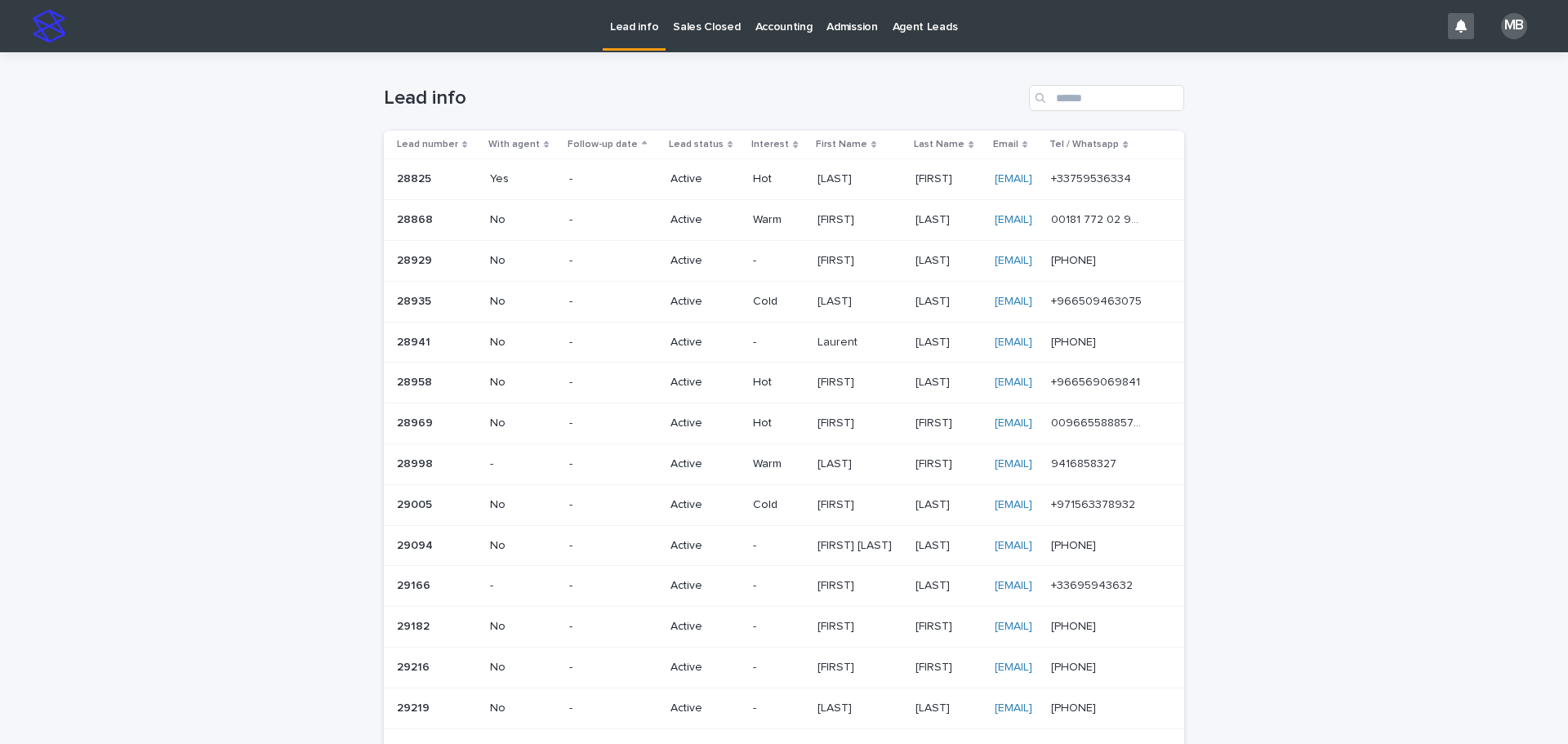 click on "Lead status" at bounding box center (706, 145) 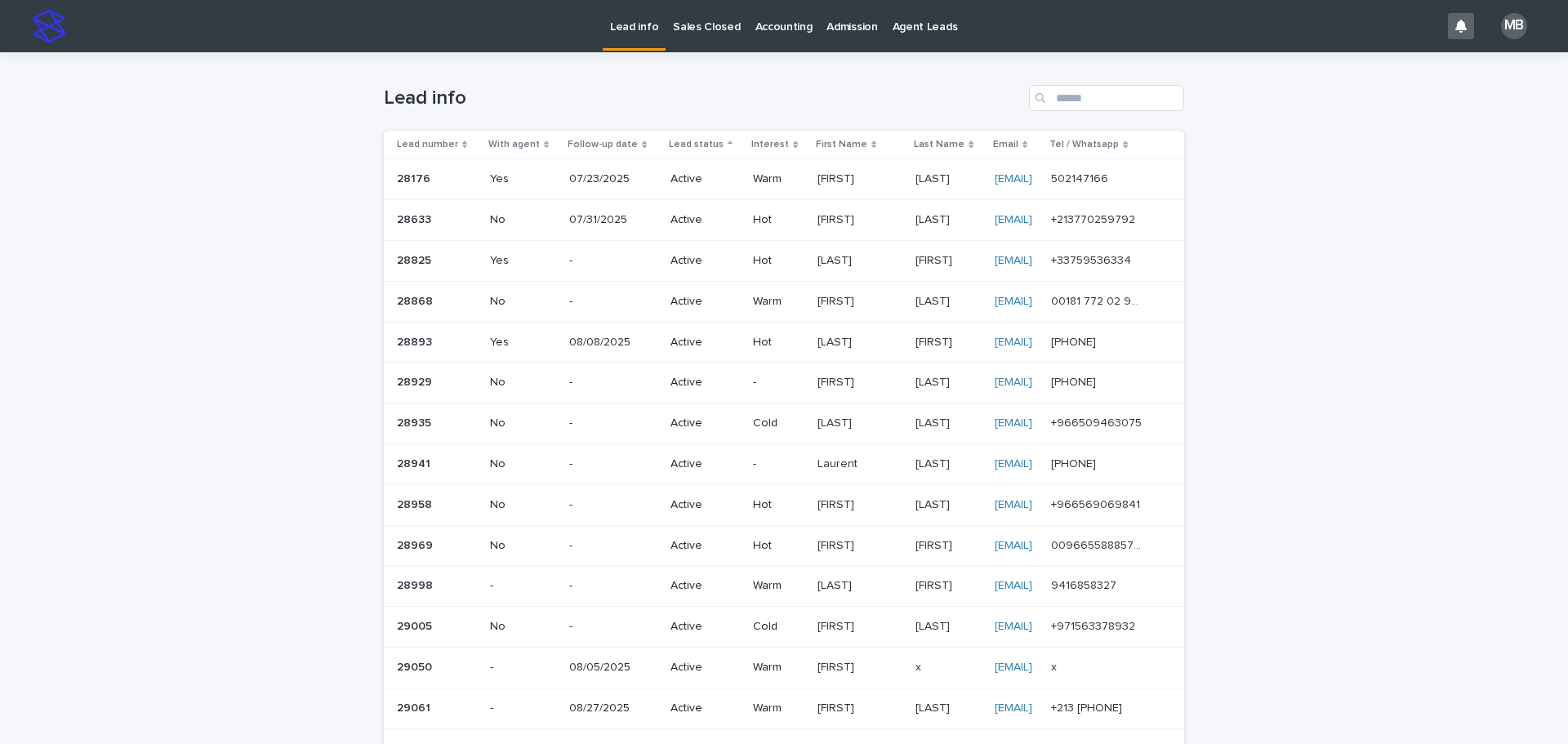 click on "Lead info Lead number With agent Follow-up date Lead status Interest First Name Last Name Email Tel /Whatsapp 28176 28176   Yes 07/23/2025 Active Warm [FIRST] [LAST]   [EMAIL] [EMAIL]   502147166 502147166   28633 28633   No 07/31/2025 Active Hot [FIRST] [FIRST]   [LAST] [LAST]   [EMAIL] [EMAIL]   +213770259792 +213770259792   28825 28825   Yes - Active Hot [LAST] [LAST]   [FIRST] [FIRST]   [EMAIL] [EMAIL]   +33759536334 +33759536334   28868 28868   No - Active Warm [FIRST] [FIRST]   [LAST] [LAST]   [EMAIL] [EMAIL]   00181 772 02 903 00181 772 02 903   28893 28893   Yes 08/08/2025 Active Hot [LAST] [LAST]   [FIRST] [FIRST]   [EMAIL] [EMAIL]   0761527254 0761527254   28929 28929   No - Active - [FIRST] [FIRST]   [LAST] [LAST]   [EMAIL]       -" at bounding box center (784, 602) 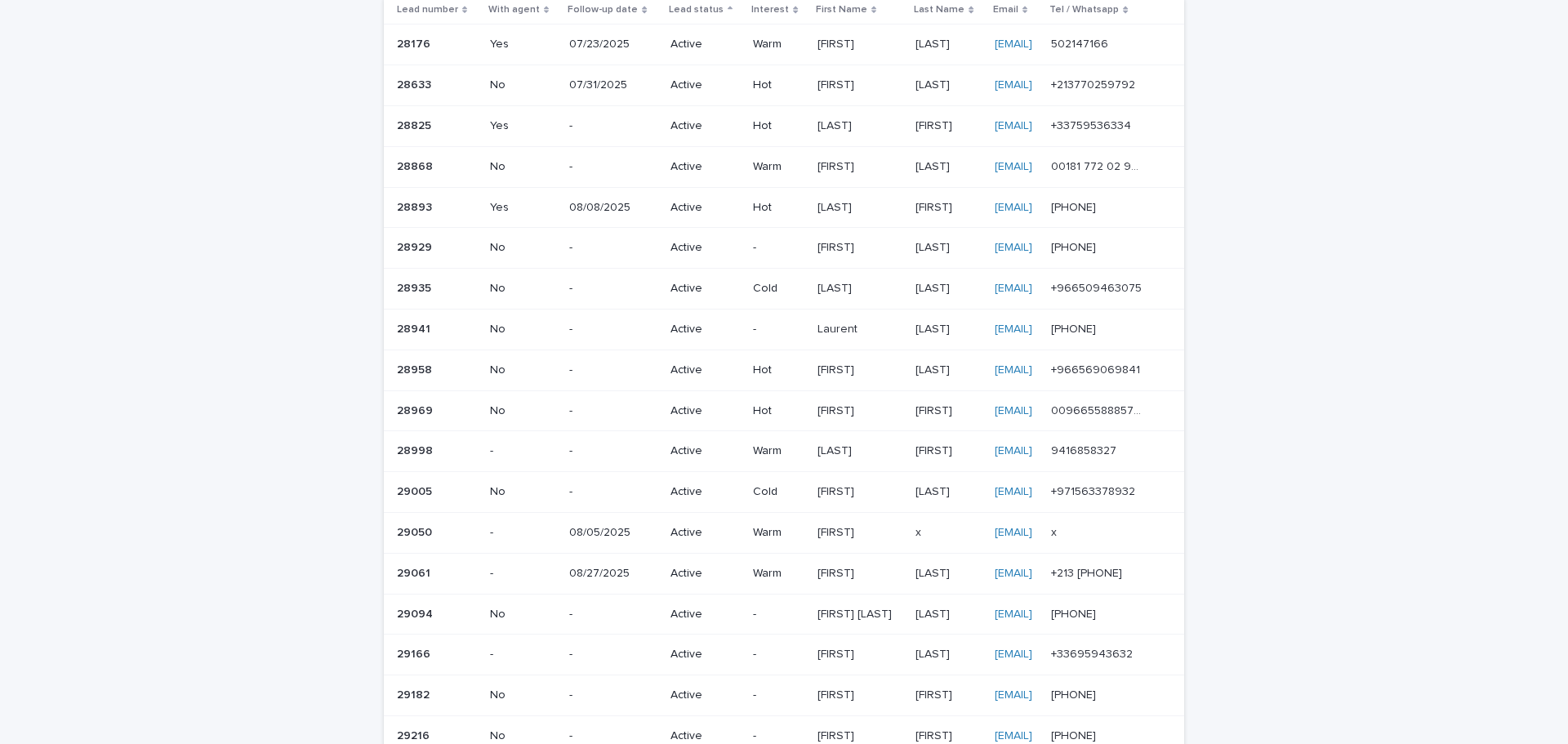 scroll, scrollTop: 136, scrollLeft: 0, axis: vertical 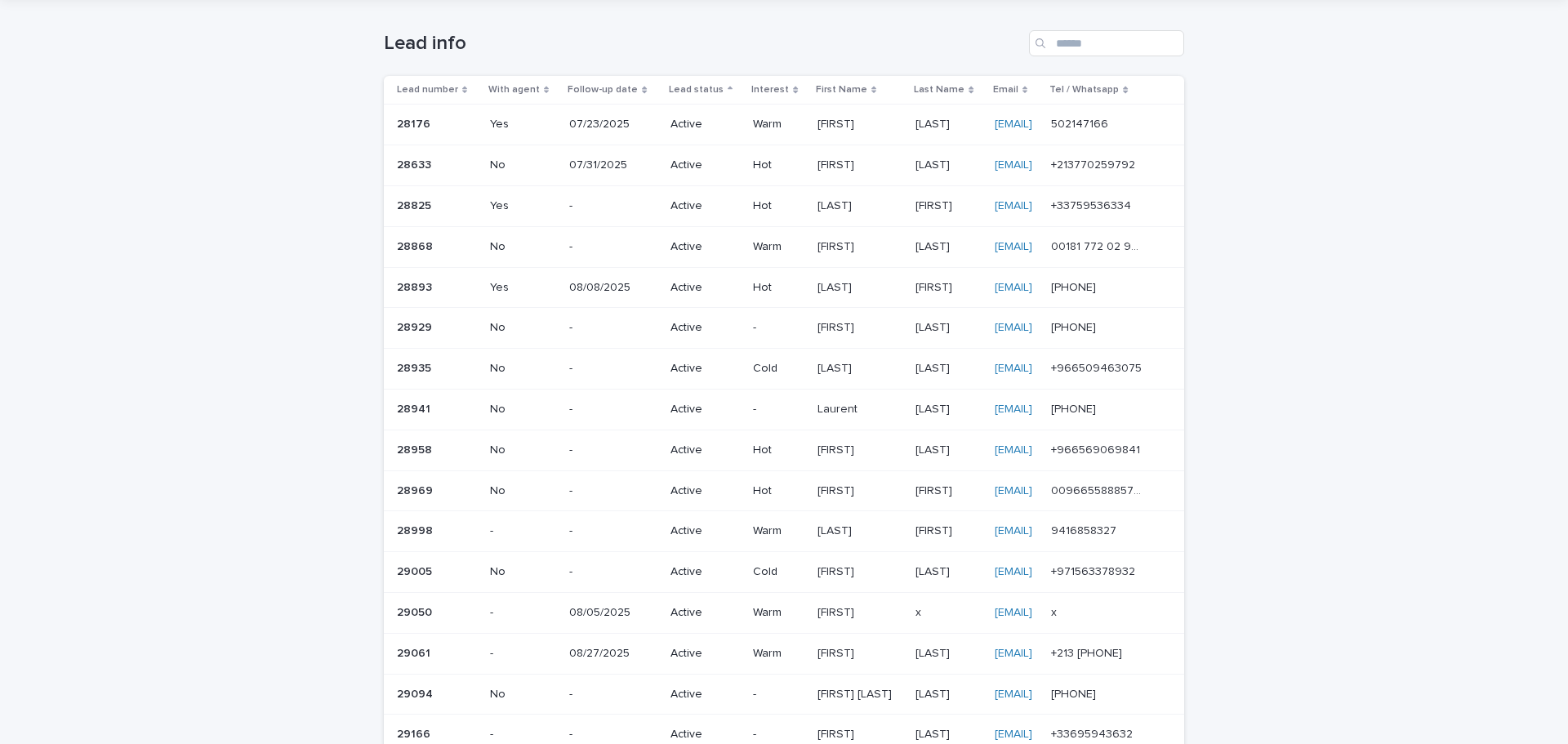 drag, startPoint x: 38, startPoint y: 611, endPoint x: 7, endPoint y: 630, distance: 36.359318 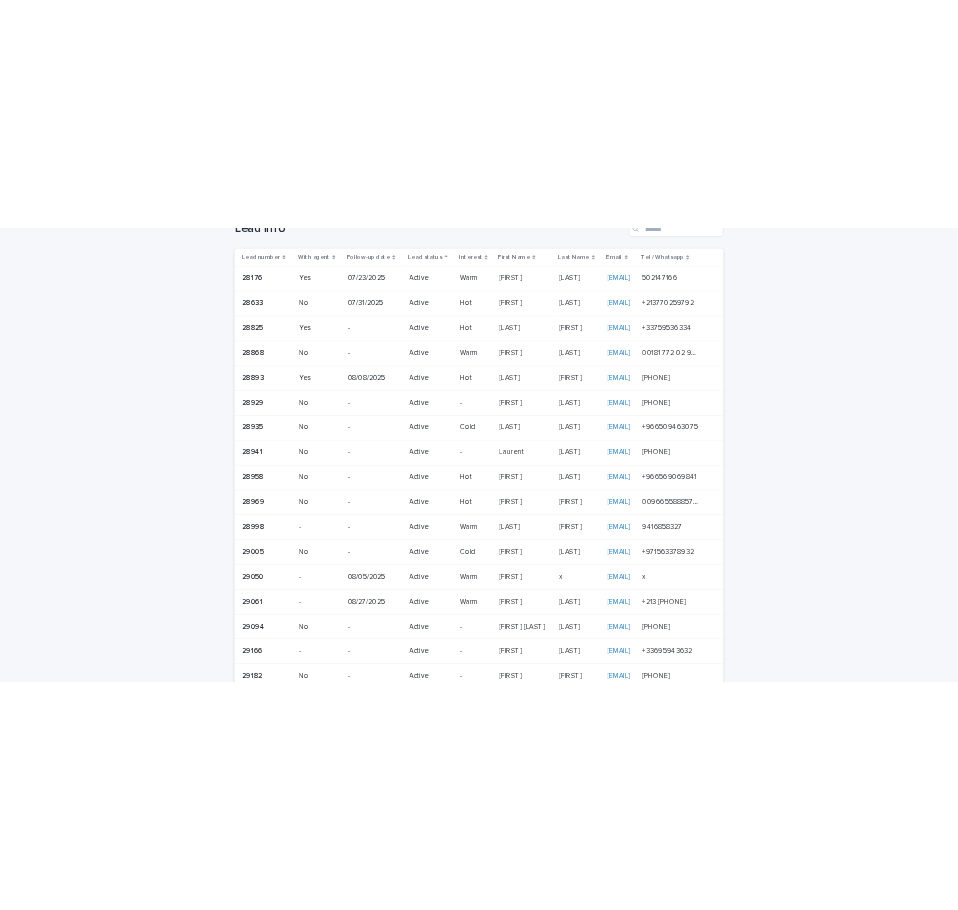 scroll, scrollTop: 161, scrollLeft: 0, axis: vertical 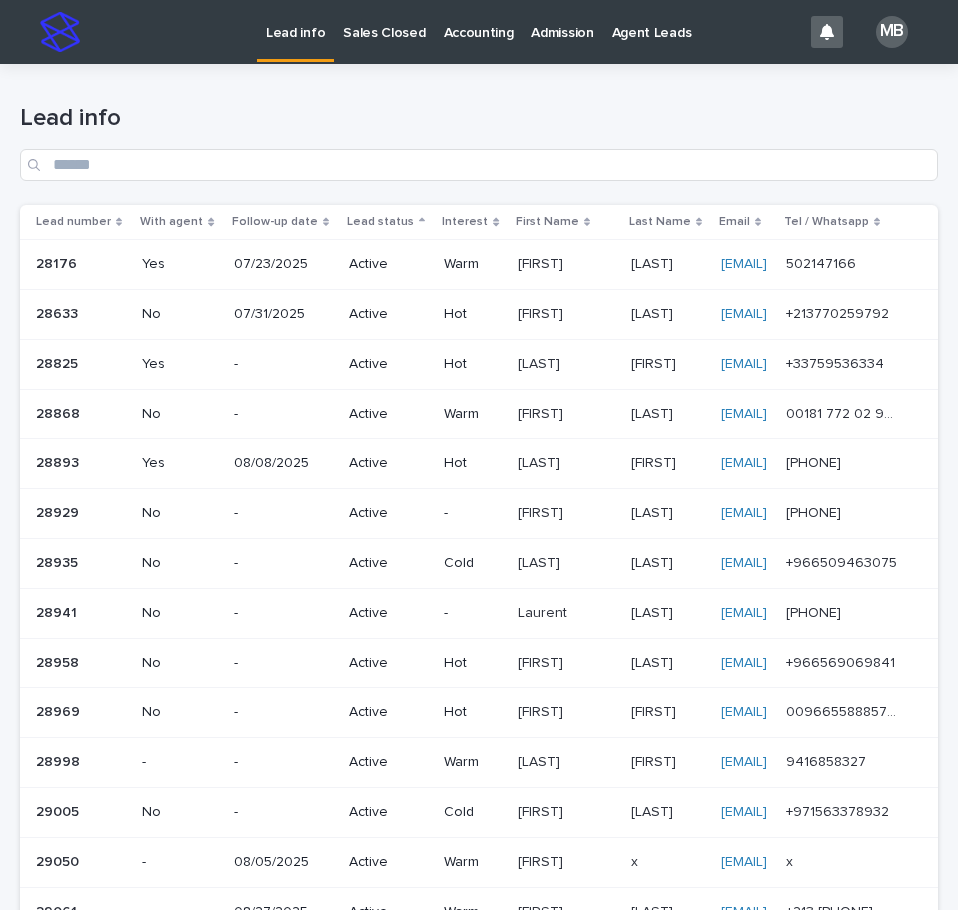 click on "Sales Closed" at bounding box center (384, 31) 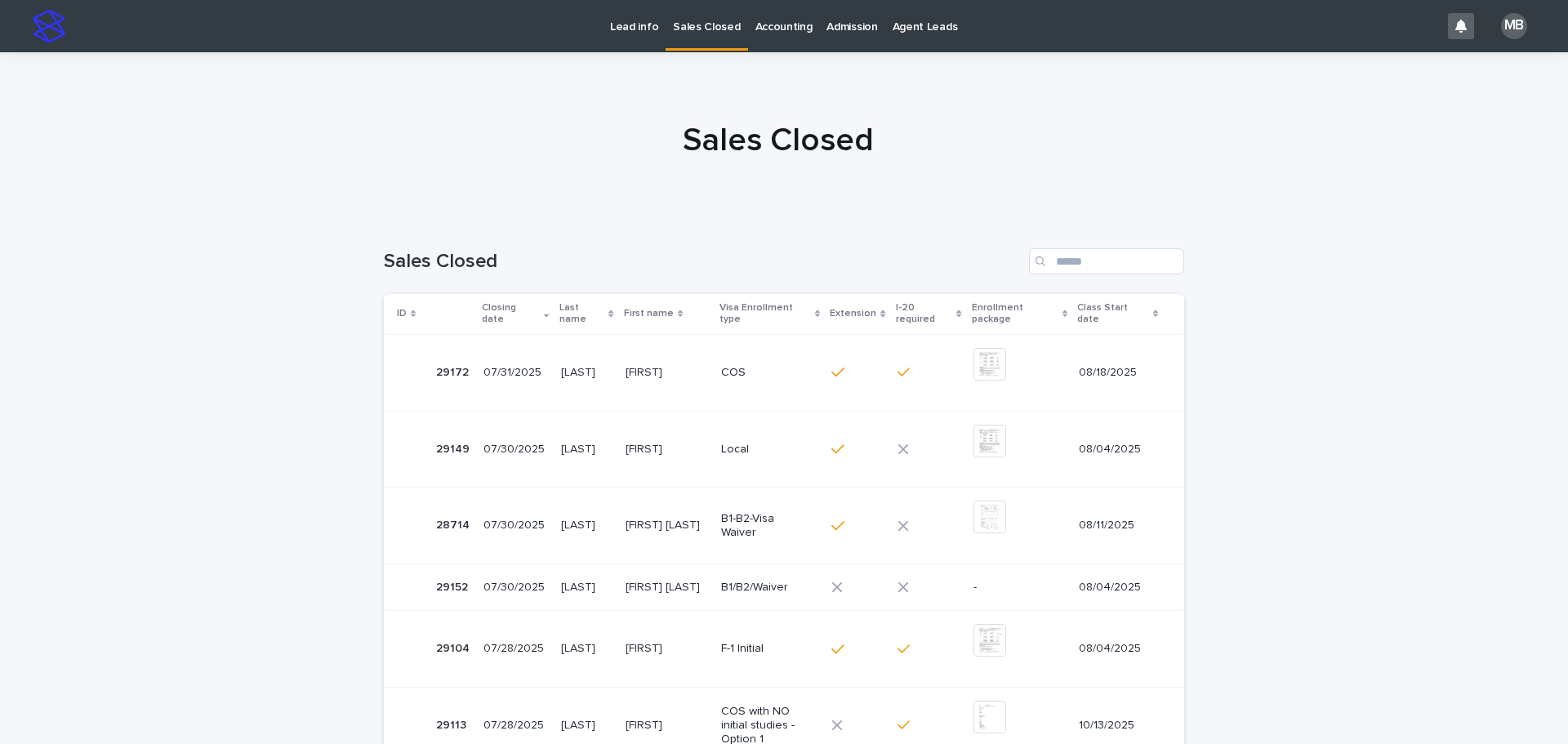 click at bounding box center [777, 133] 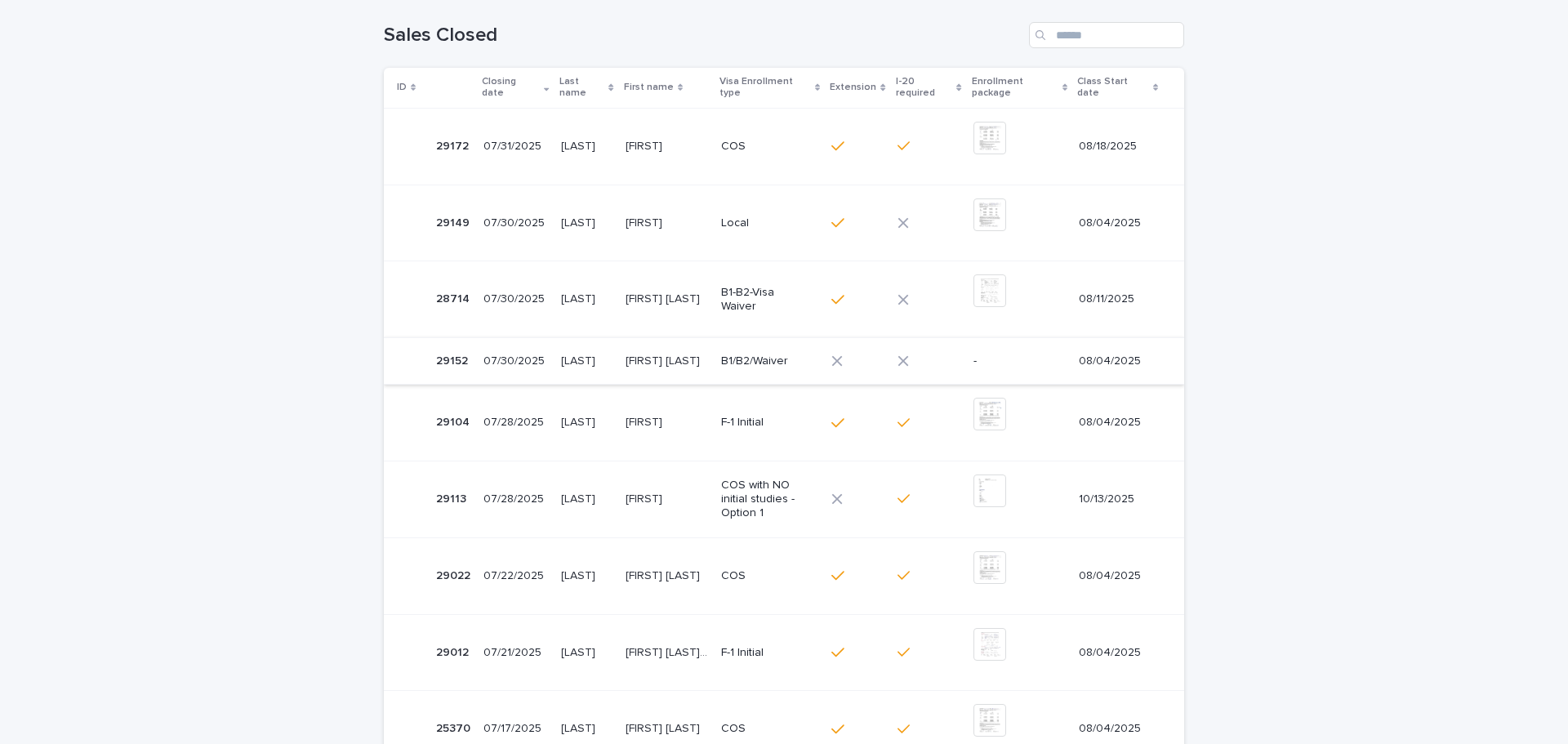 scroll, scrollTop: 245, scrollLeft: 0, axis: vertical 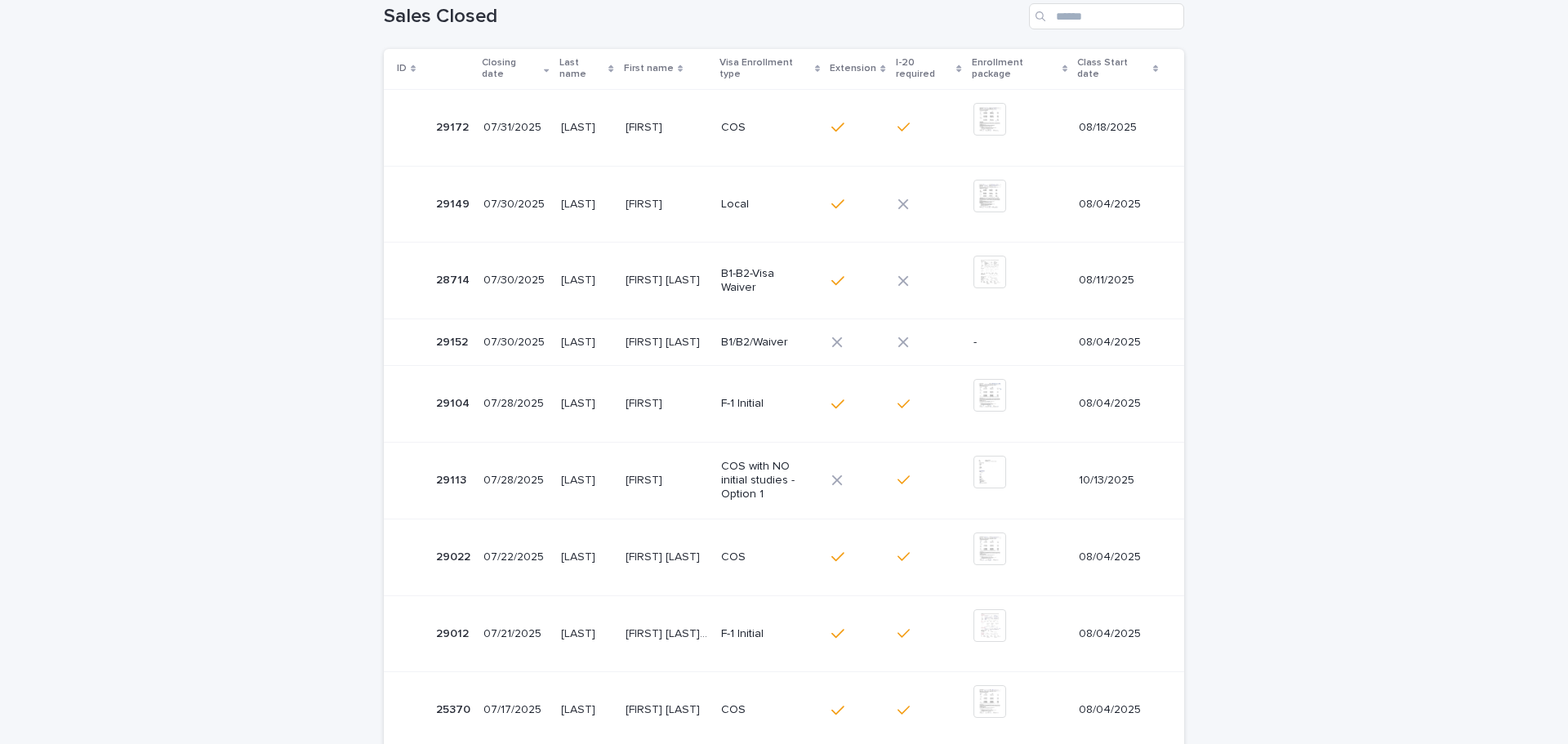 click on "[FIRST] [LAST]" at bounding box center [667, 281] 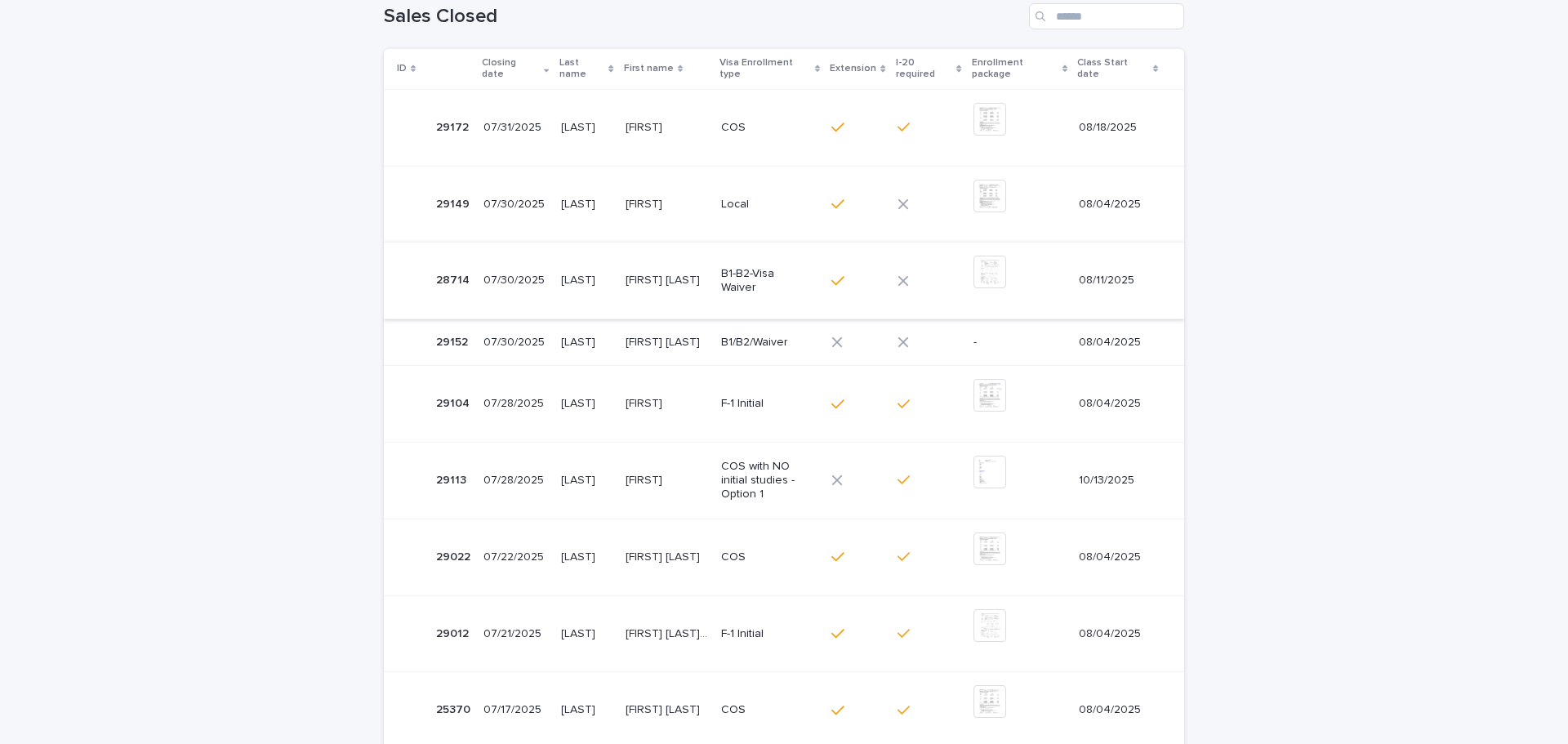 scroll, scrollTop: 0, scrollLeft: 0, axis: both 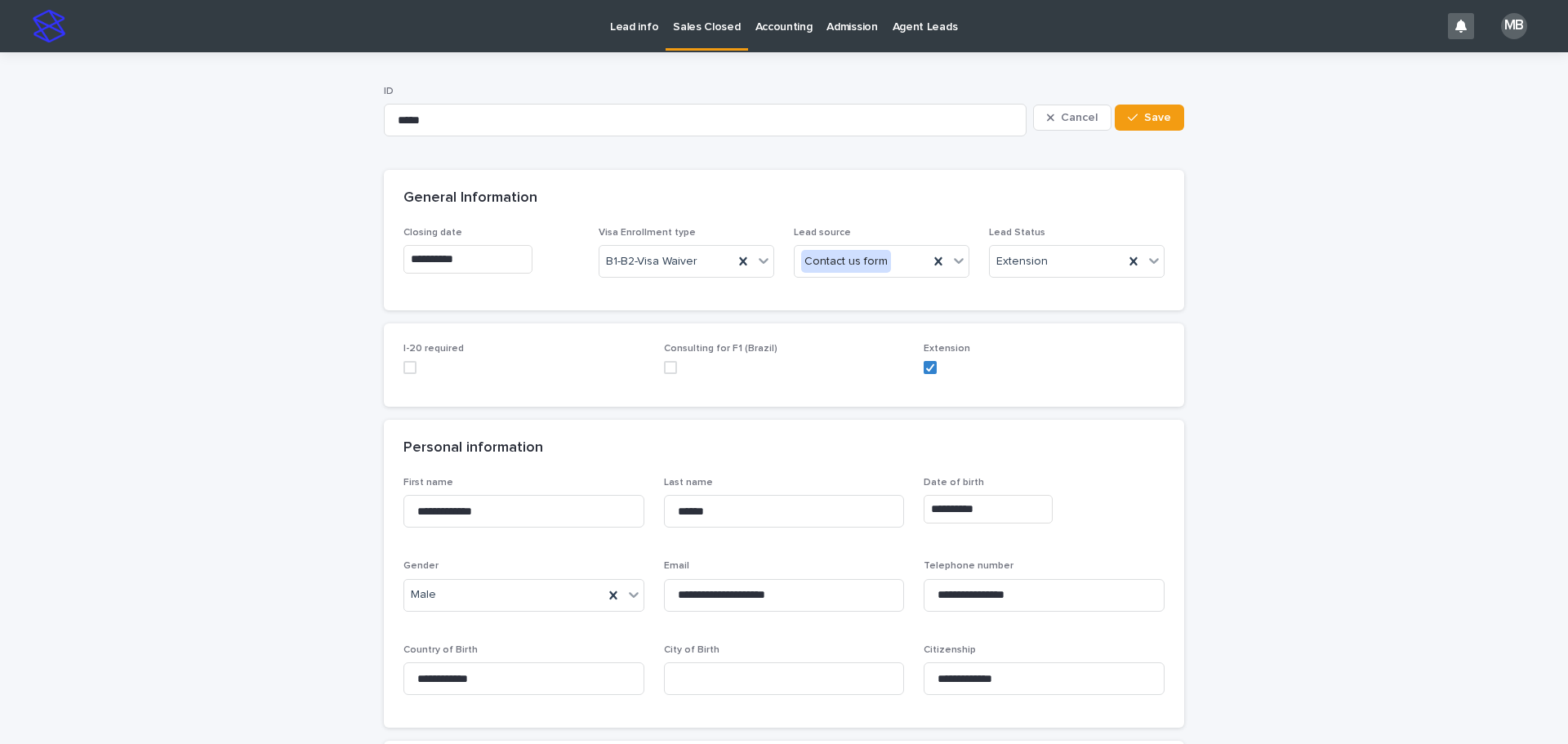 click on "**********" at bounding box center [784, 1112] 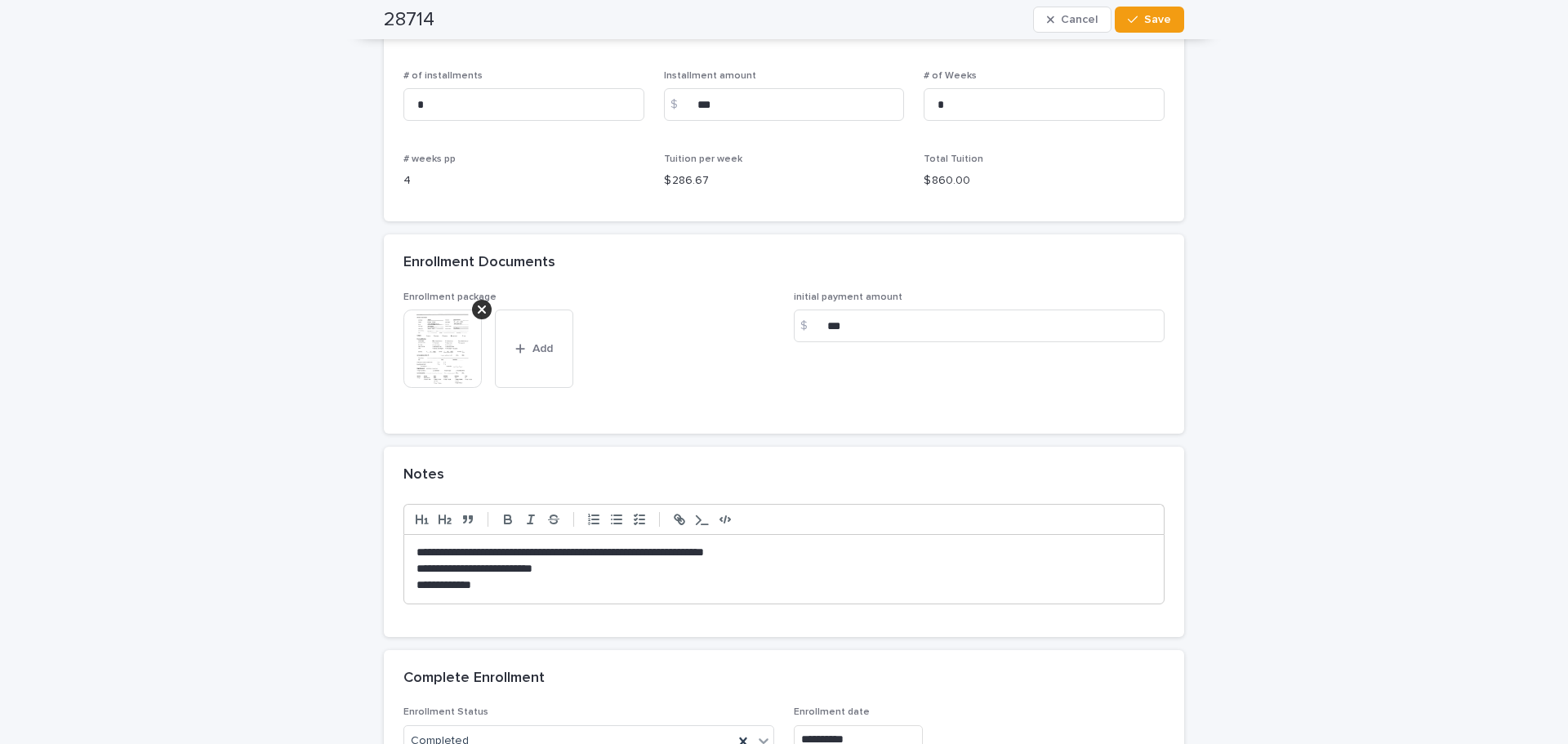 scroll, scrollTop: 1307, scrollLeft: 0, axis: vertical 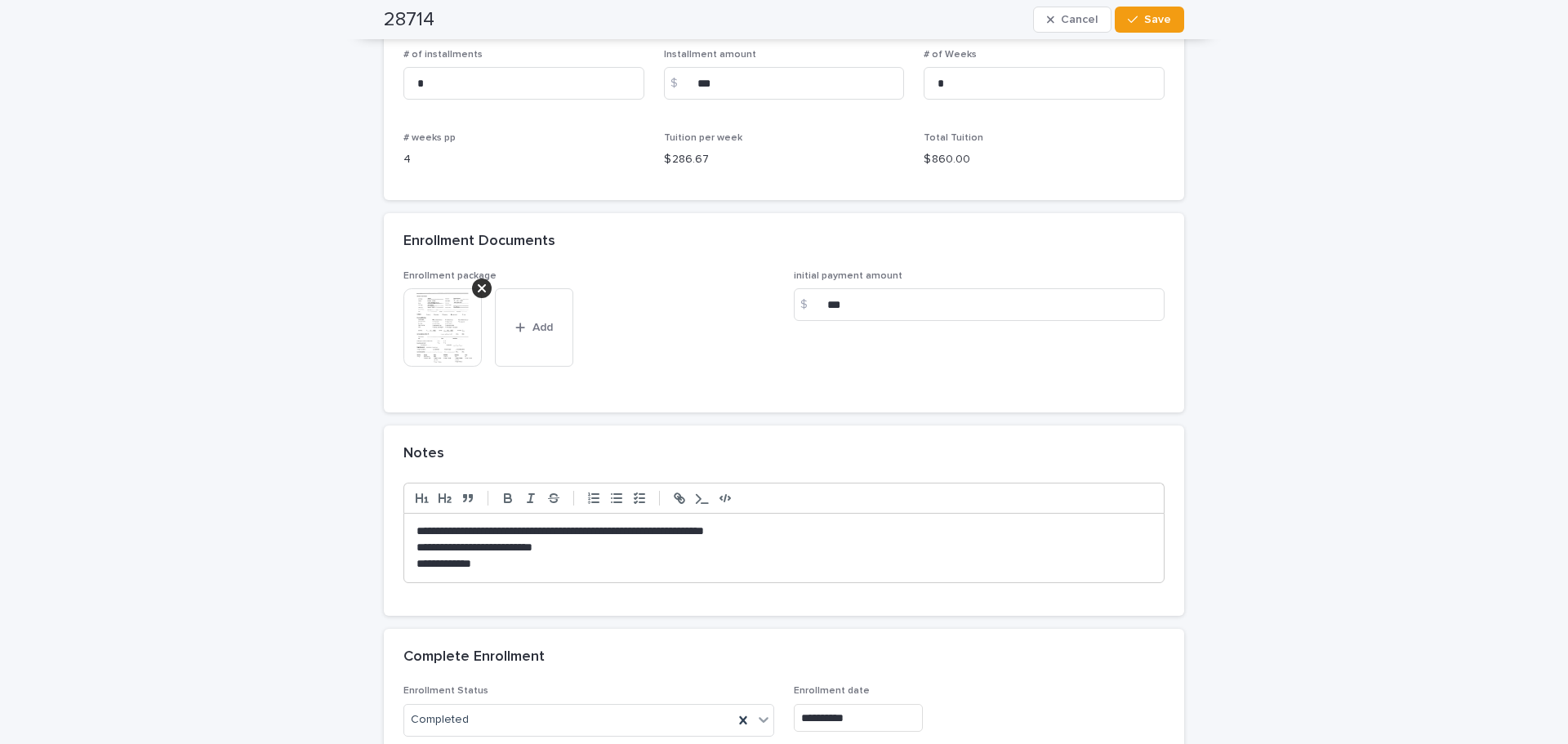 click at bounding box center [443, 327] 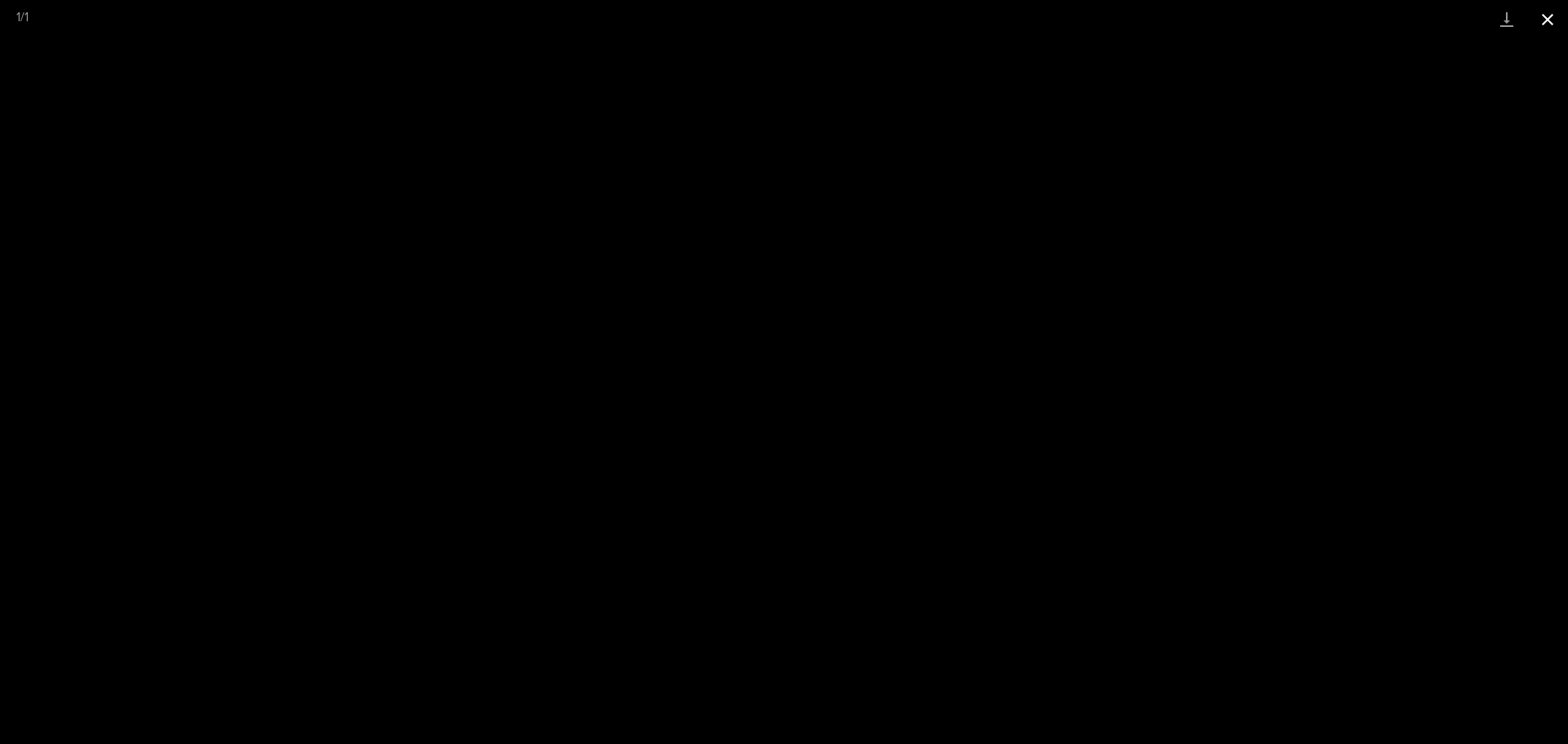 click at bounding box center (1548, 19) 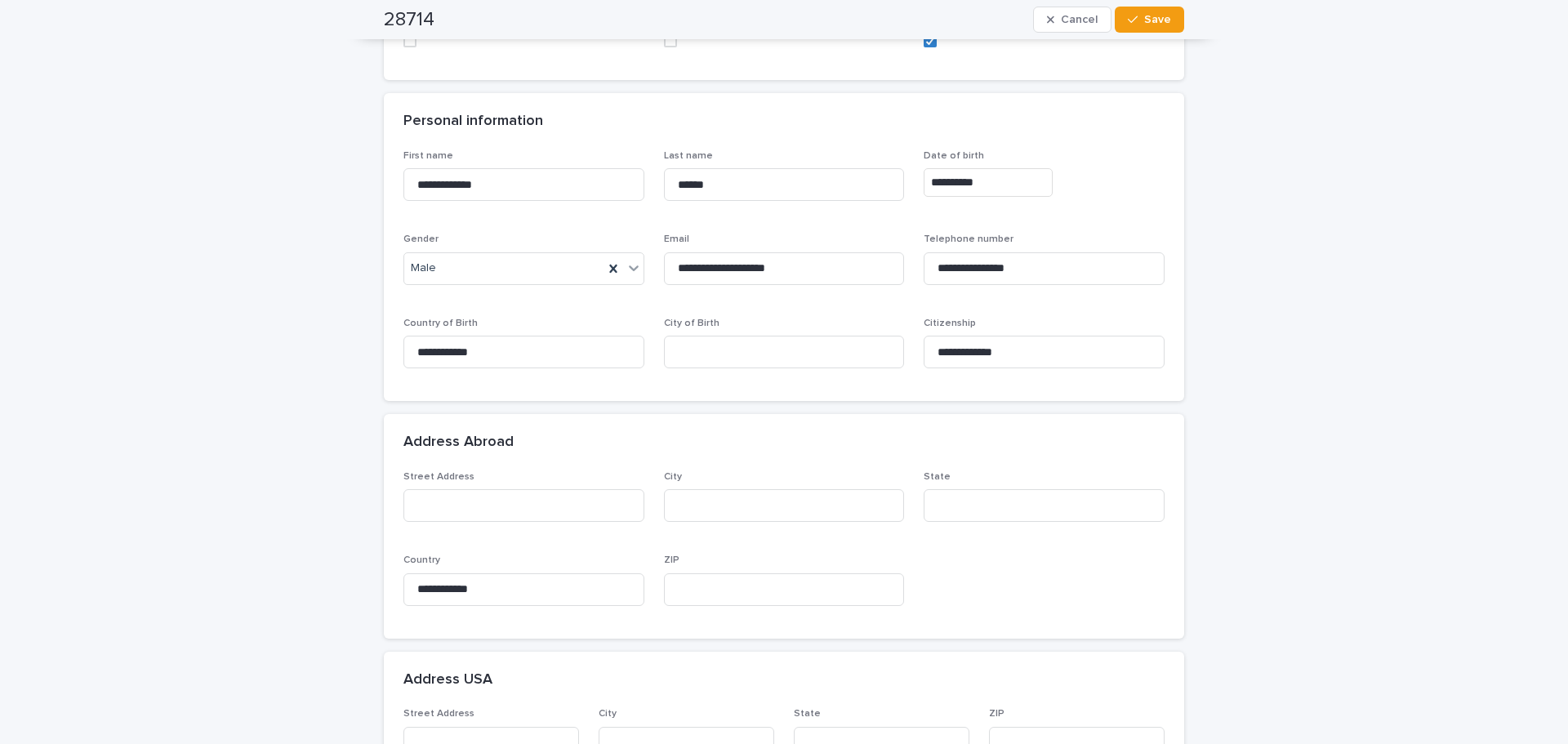 scroll, scrollTop: 0, scrollLeft: 0, axis: both 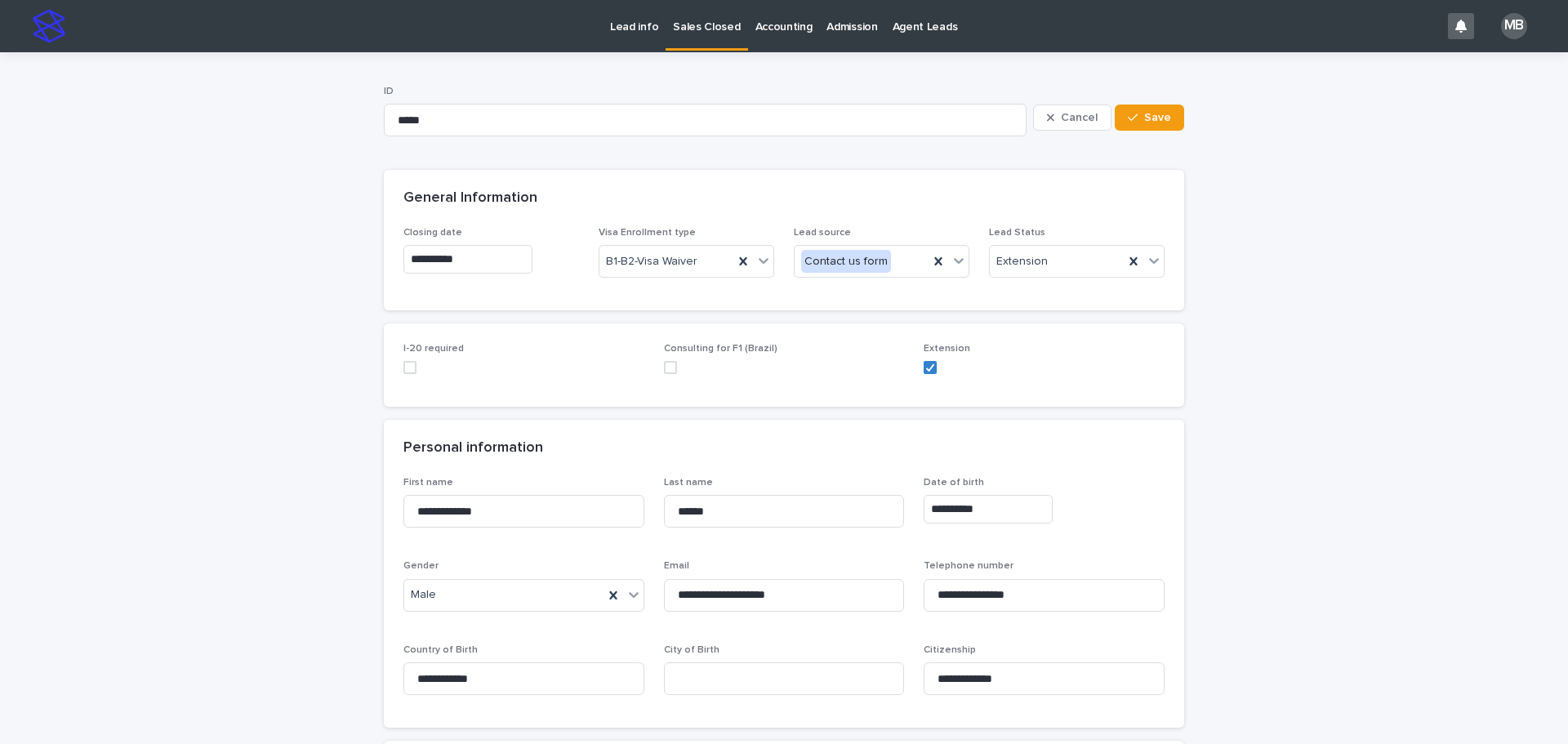 click on "Sales Closed" at bounding box center [706, 24] 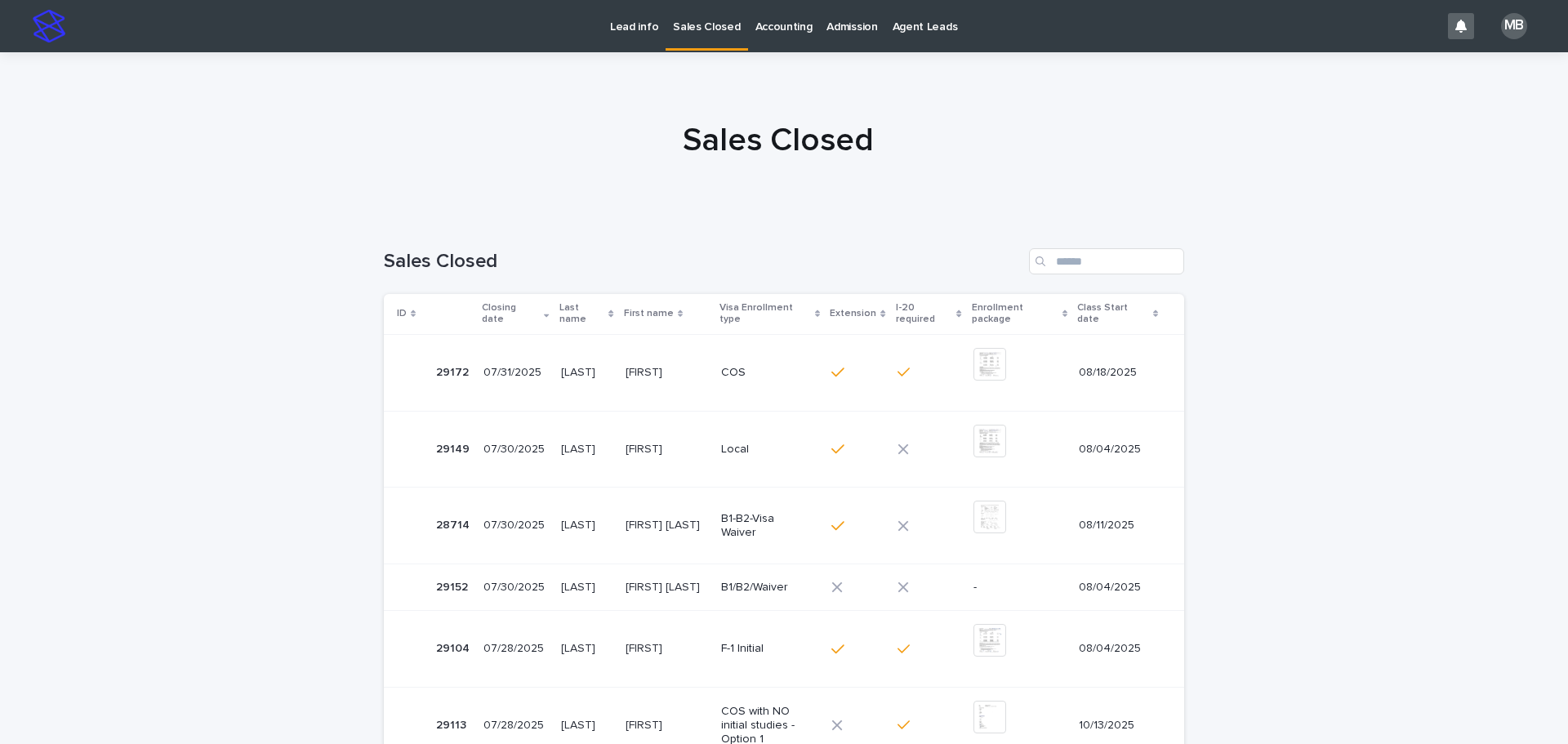 click on "Lead info" at bounding box center (634, 17) 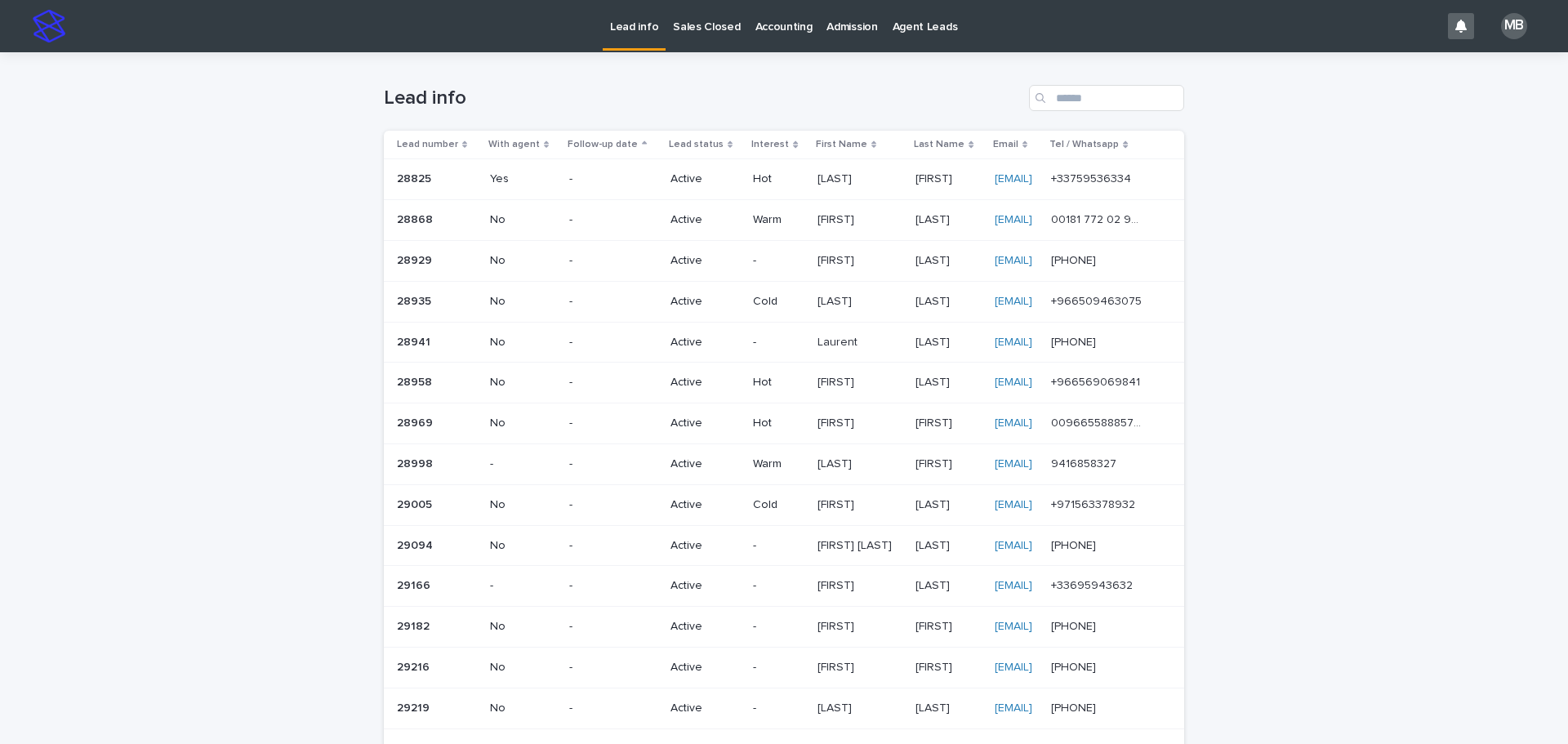 click on "Lead info" at bounding box center (784, 91) 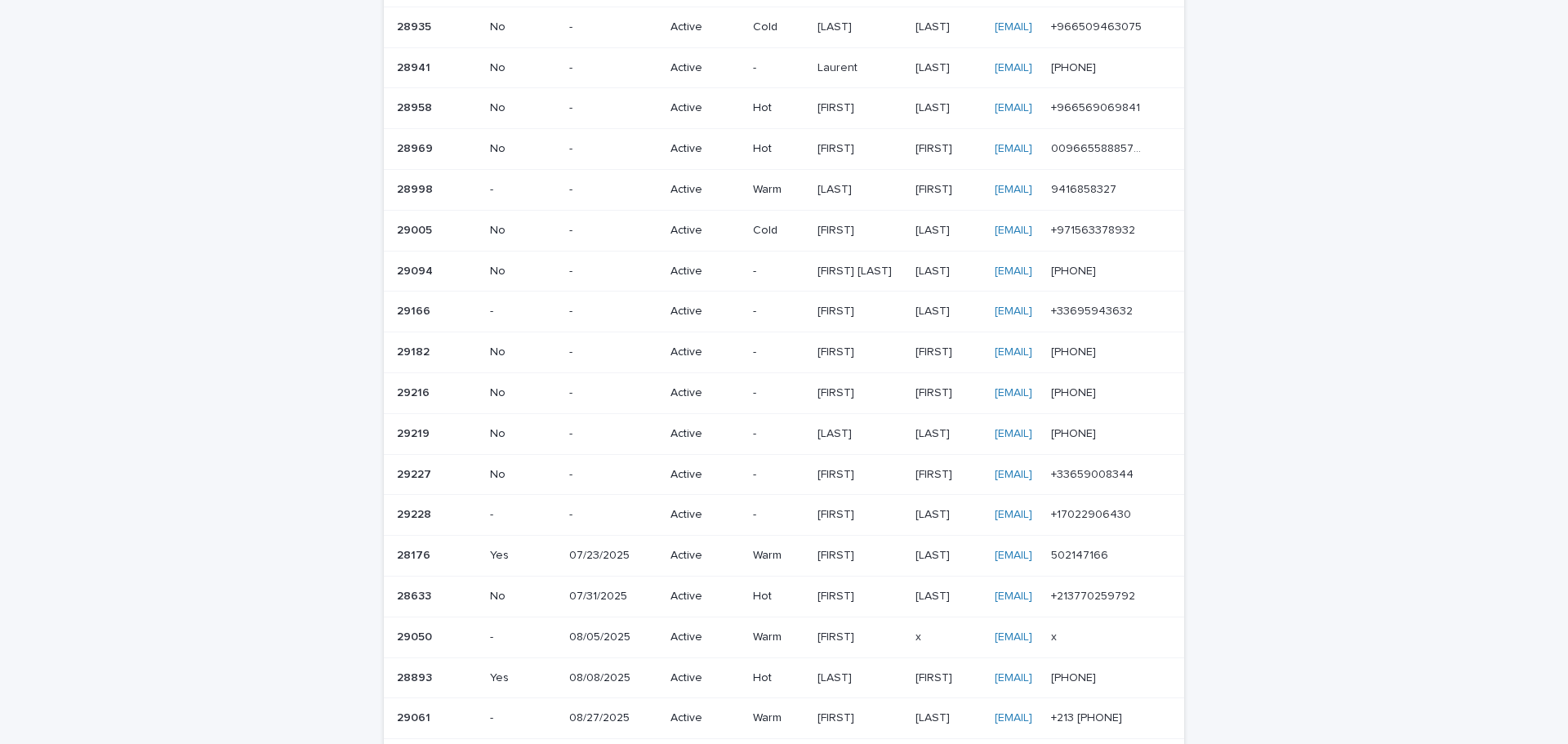 scroll, scrollTop: 0, scrollLeft: 0, axis: both 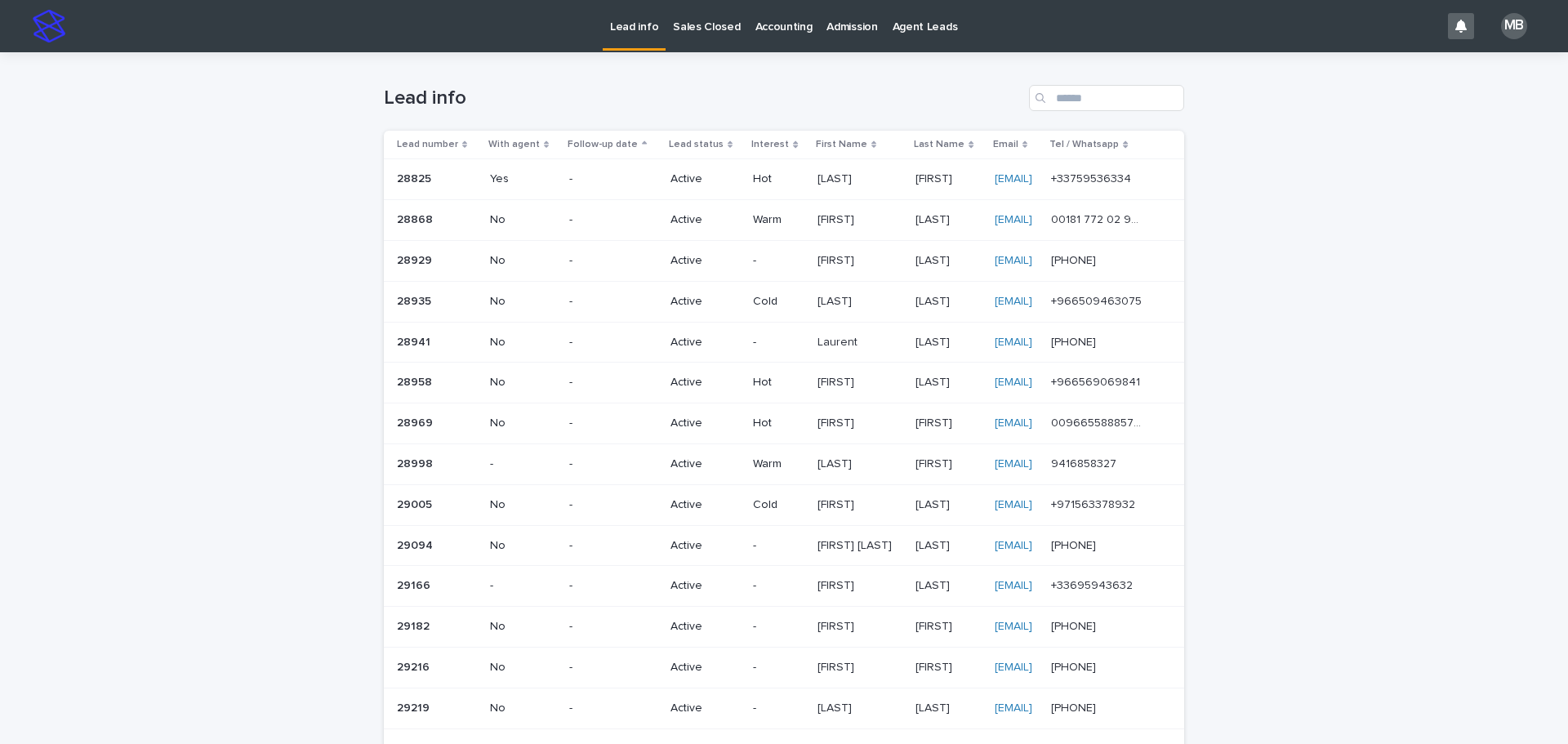 click on "Sales Closed" at bounding box center [706, 17] 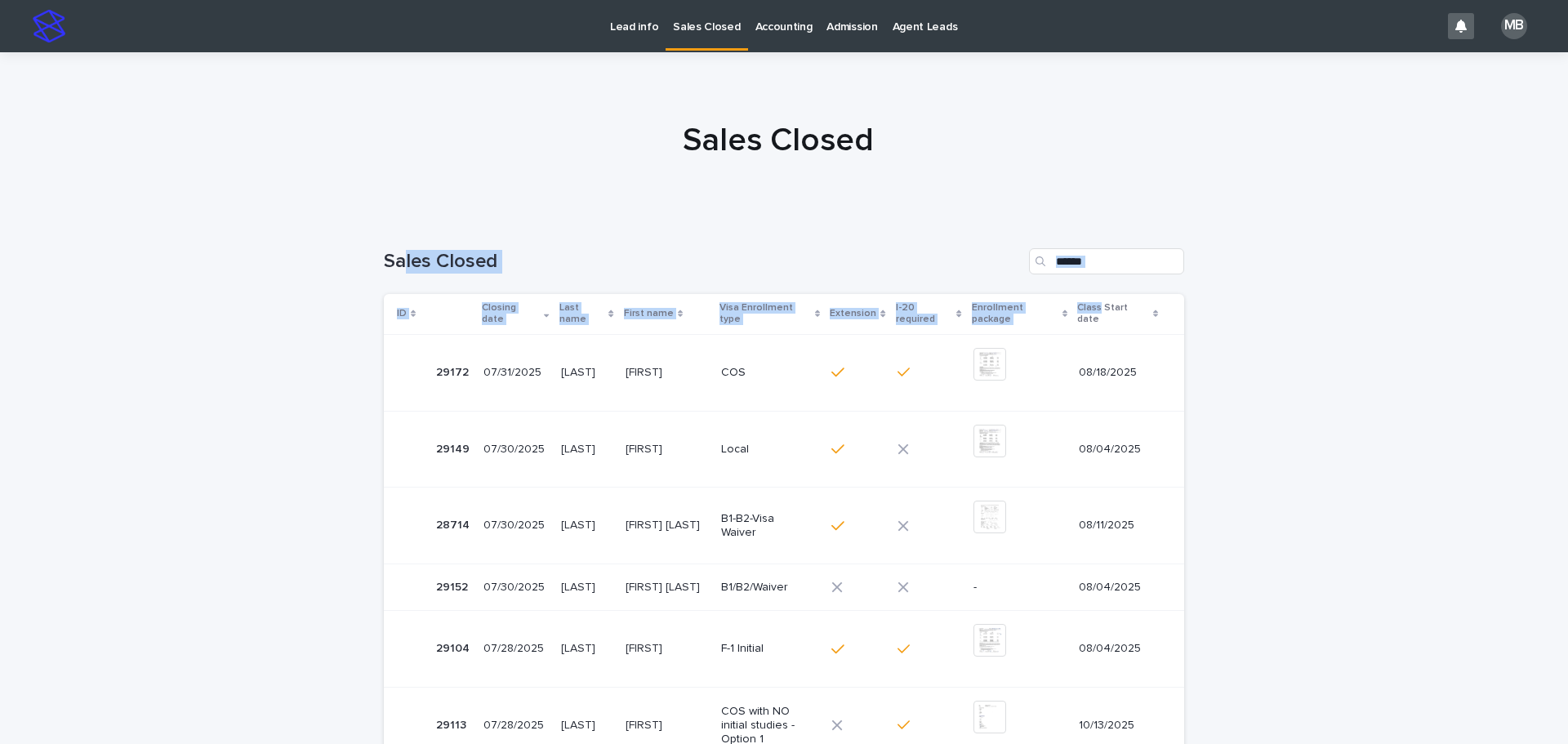 drag, startPoint x: 1071, startPoint y: 313, endPoint x: 1116, endPoint y: 314, distance: 45.01111 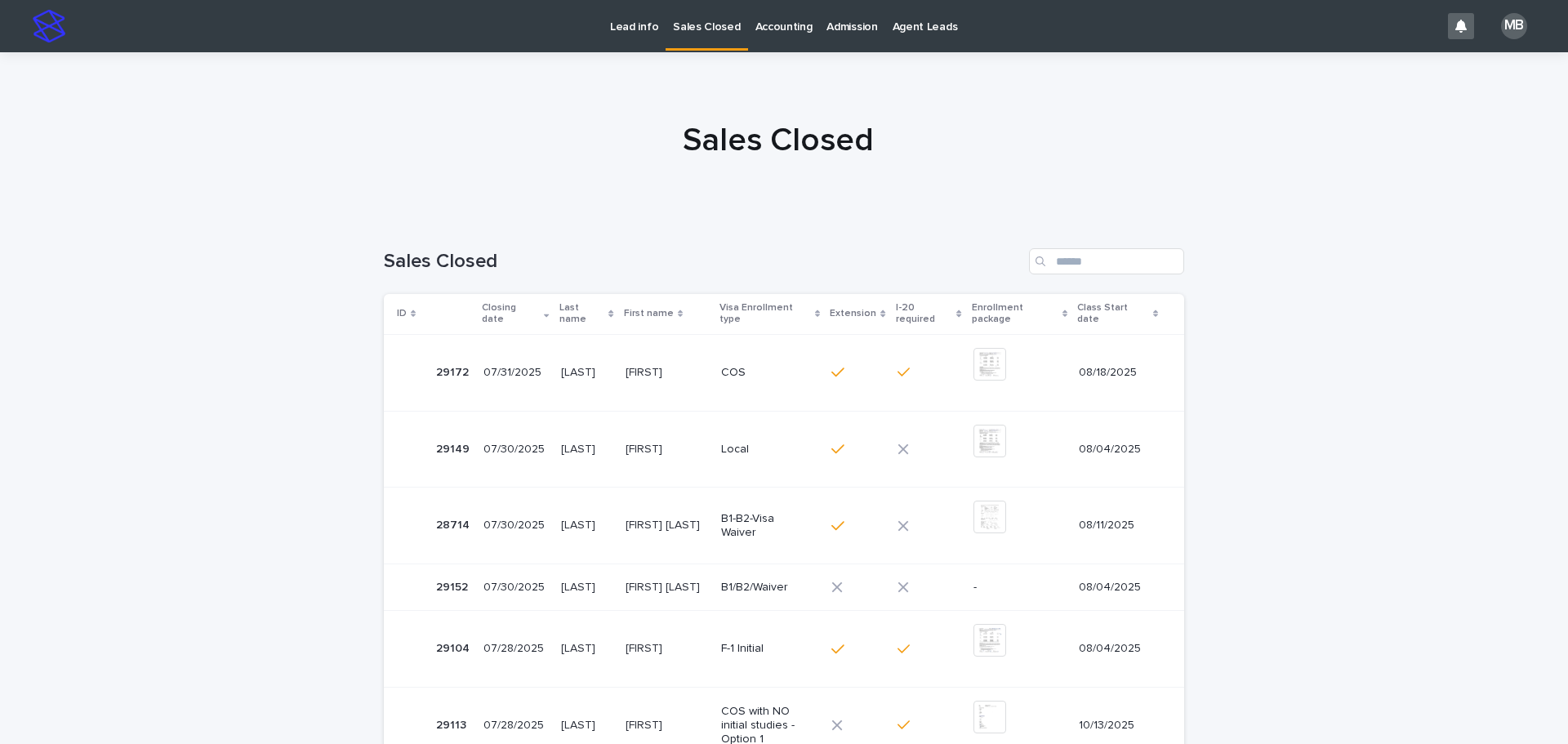 click on "Loading... Saving… Loading... Saving… Sales Closed ID Closing date Last name First name Visa Enrollment type Extension I-20 required Enrollment package Class Start date 29172 29172   07/31/2025 [LAST] [LAST]   [FIRST] [FIRST]   COS + 0 This file cannot be opened Download File 08/18/2025 29149 29149   07/30/2025 [LAST] [LAST] [LAST] [LAST]   [FIRST] [FIRST]   Local + 0 This file cannot be opened Download File 08/04/2025 28714 28714   07/30/2025 [LAST] [LAST]   [FIRST] [FIRST] [FIRST] [FIRST]   B1-B2-Visa Waiver + 0 This file cannot be opened Download File 08/11/2025 29152 29152   07/30/2025 [LAST] [LAST]   [FIRST] [FIRST] [FIRST] [FIRST]   B1/B2/Waiver - 08/04/2025 29104 29104   07/28/2025 [LAST] [LAST]   [FIRST] [FIRST]   F-1 Initial + 0 This file cannot be opened Download File 08/04/2025 29113 29113   07/28/2025 [LAST] [LAST]   [FIRST] [FIRST]   COS with NO initial studies - Option 1 + 0 This file cannot be opened Download File 10/13/2025 29022 29022   07/22/2025 [LAST] [LAST]   [FIRST] [FIRST]   COS +" at bounding box center (784, 712) 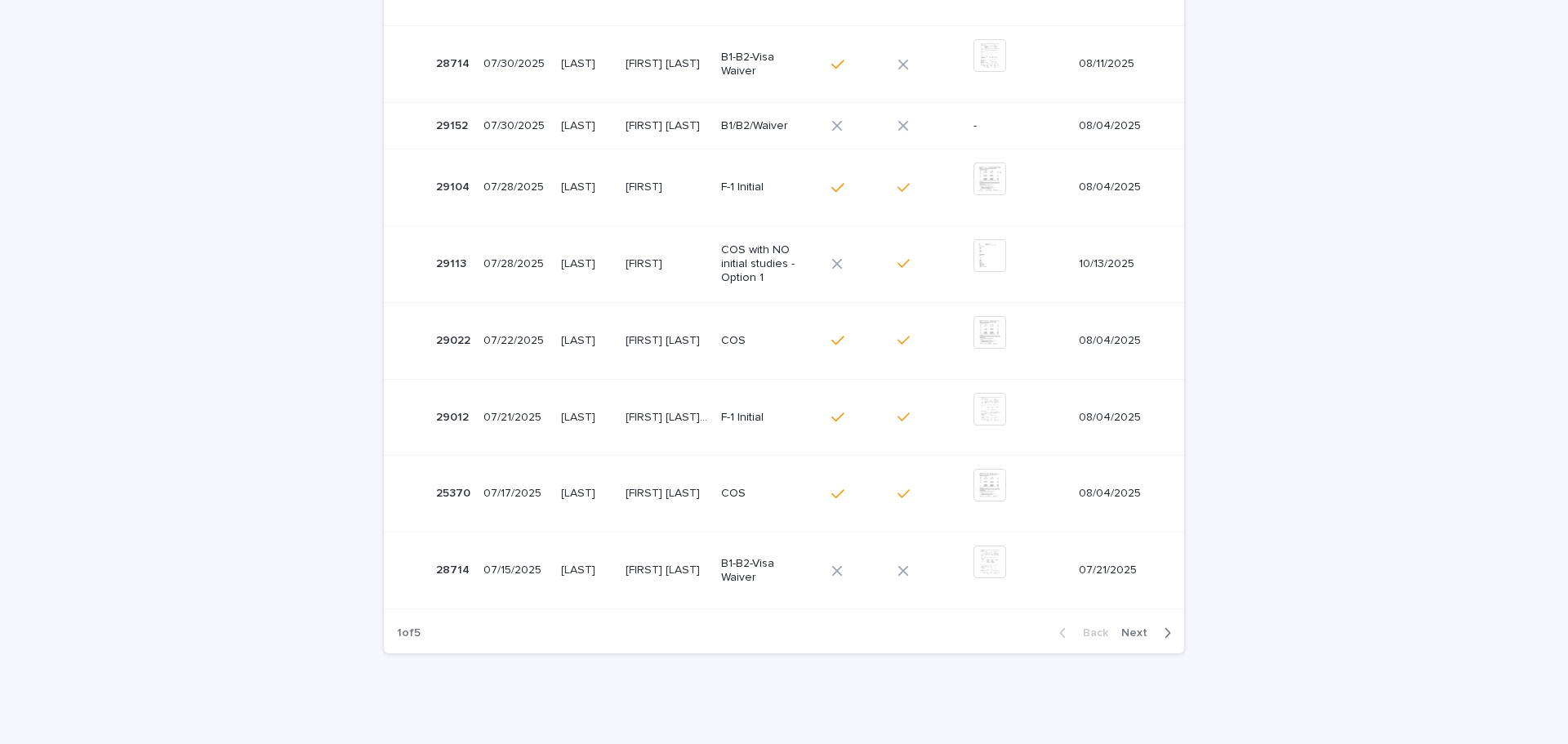 scroll, scrollTop: 490, scrollLeft: 0, axis: vertical 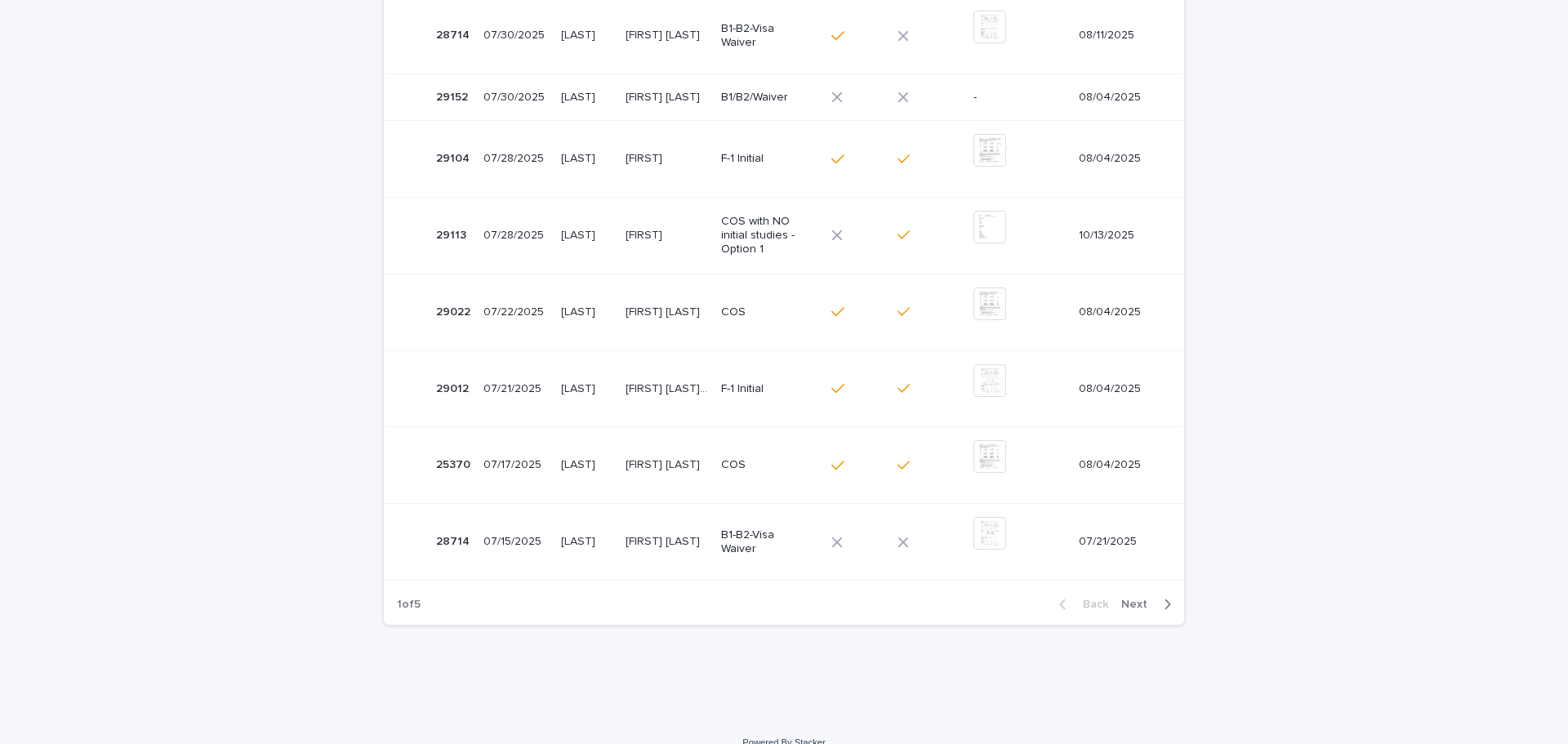 click on "Back Next" at bounding box center (1115, 604) 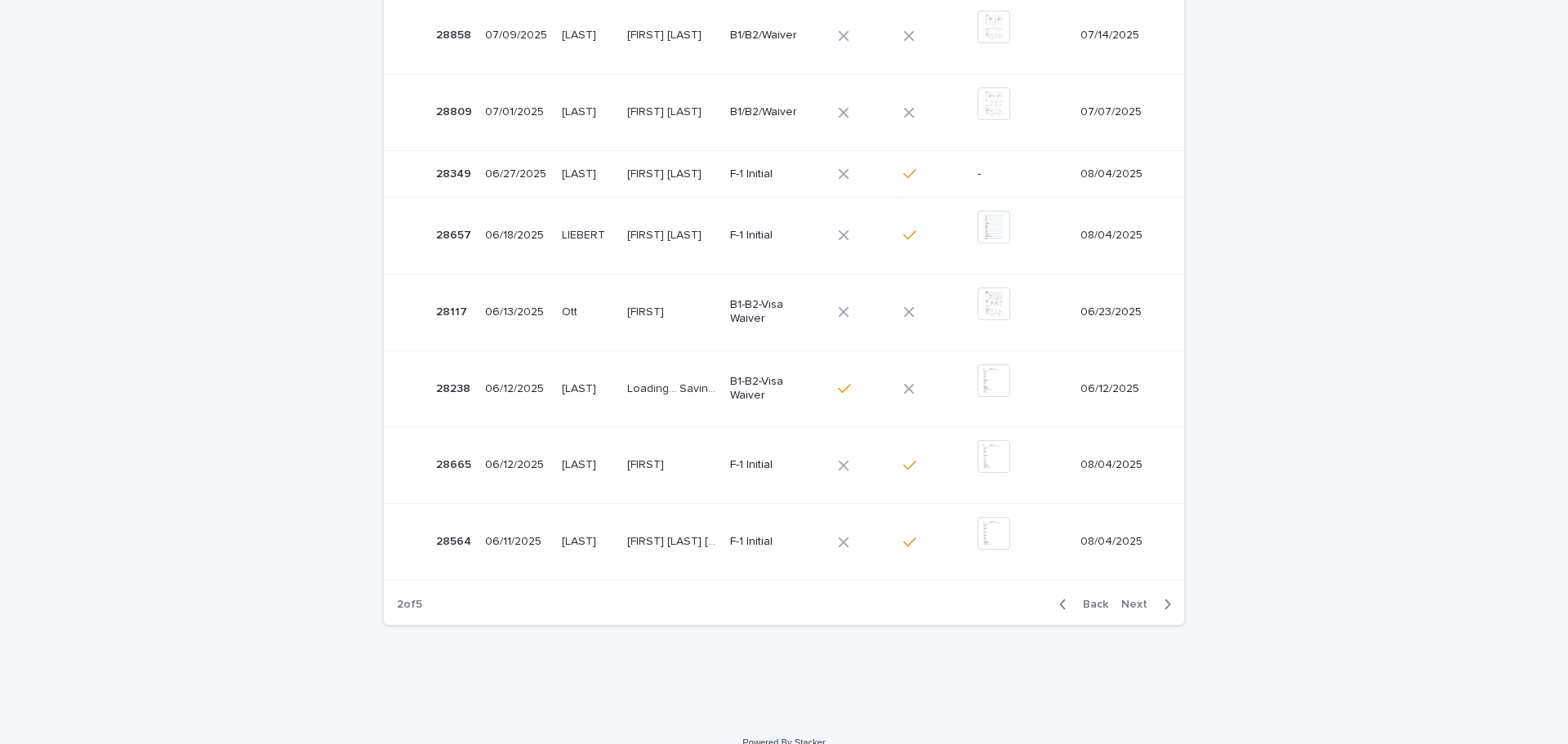 click on "Loading... Saving… Loading... Saving… Sales Closed ID Closing date Last name First name Visa Enrollment type Extension I-20 required Enrollment package Class Start date 28669 28669   07/11/2025 [LAST] [LAST]   [FIRST] [FIRST]   F-1 Initial + 0 This file cannot be opened Download File 08/04/2025 28913 28913   07/10/2025 [LAST] [LAST] [LAST] [LAST]   [FIRST] [FIRST]   F-1 Initial + 0 This file cannot be opened Download File 10/13/2025 28858 28858   07/09/2025 [LAST] [LAST]   [FIRST] [FIRST] [FIRST] [FIRST]   B1/B2/Waiver + 0 This file cannot be opened Download File 07/14/2025 28809 28809   07/01/2025 [LAST] [LAST]   [FIRST] [FIRST] [FIRST] [FIRST]   B1/B2/Waiver + 0 This file cannot be opened Download File 07/07/2025 28349 28349   06/27/2025 [LAST] [LAST]   [FIRST] [FIRST] [FIRST] [FIRST]   F-1 Initial - 08/04/2025 28657 28657   06/18/2025 [LAST] [LAST]   [FIRST] [FIRST] [FIRST] [FIRST]   F-1 Initial + 0 This file cannot be opened Download File 08/04/2025 28117 28117   06/13/2025 [LAST]" at bounding box center (784, 222) 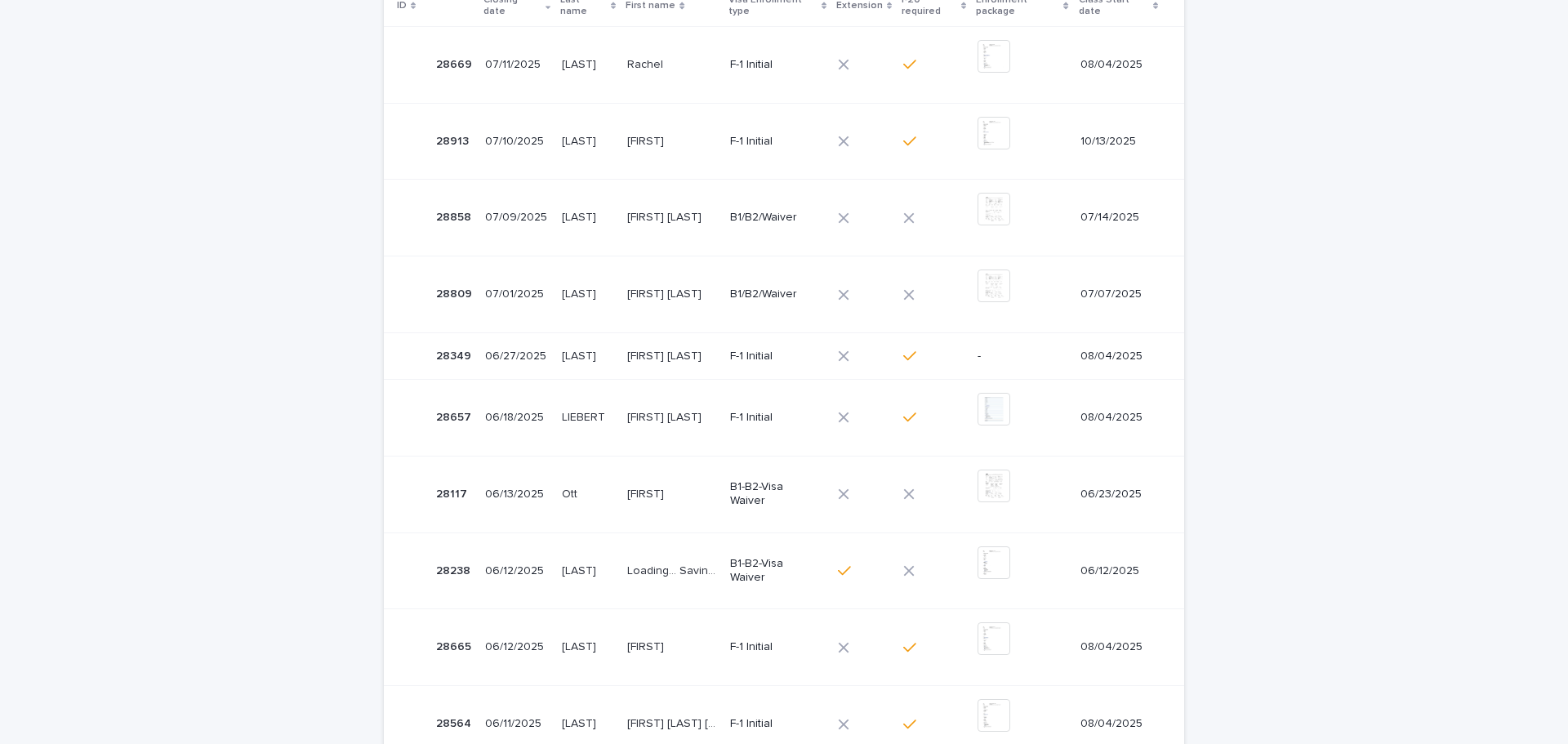 scroll, scrollTop: 490, scrollLeft: 0, axis: vertical 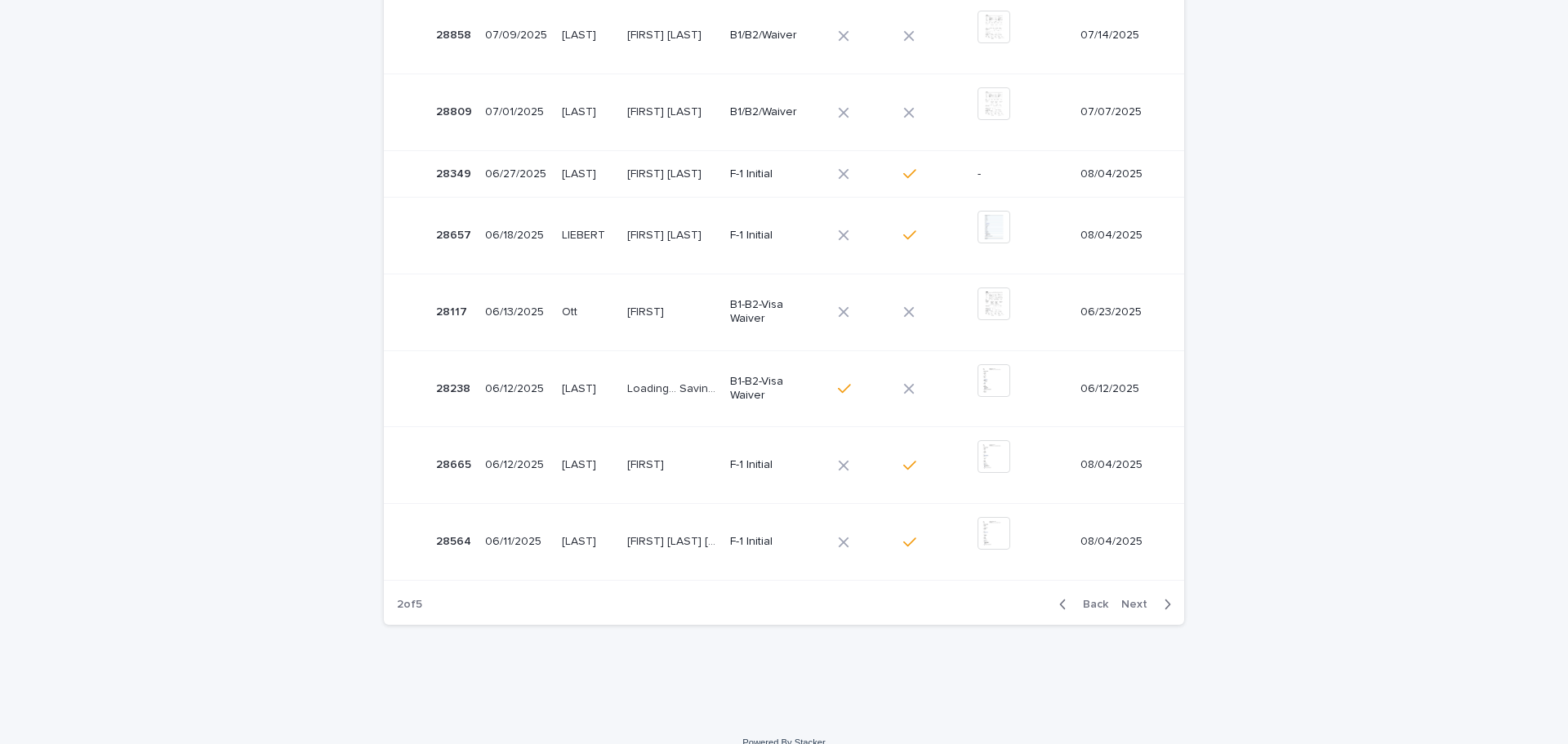 click on "Back" at bounding box center (1090, 604) 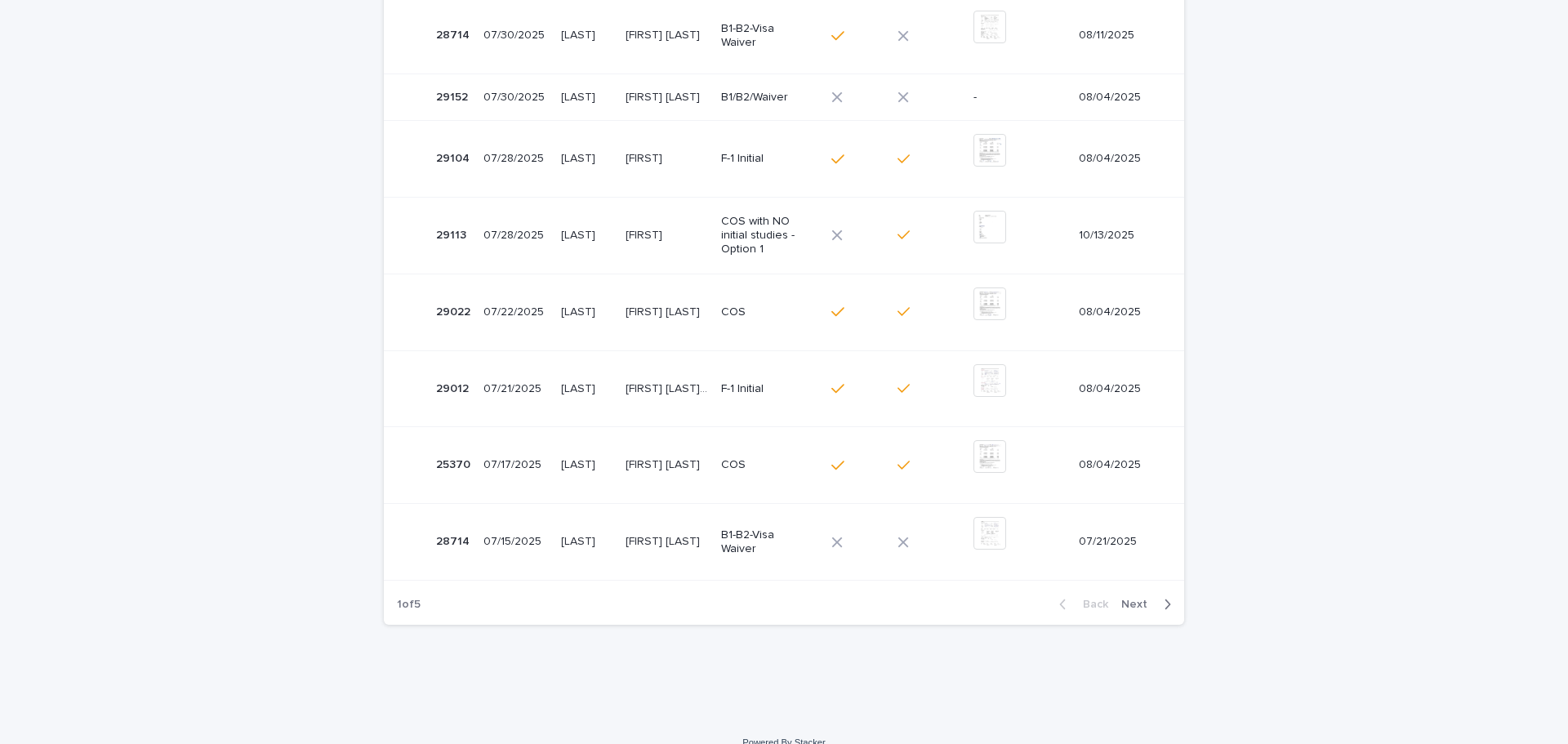 click at bounding box center (586, 389) 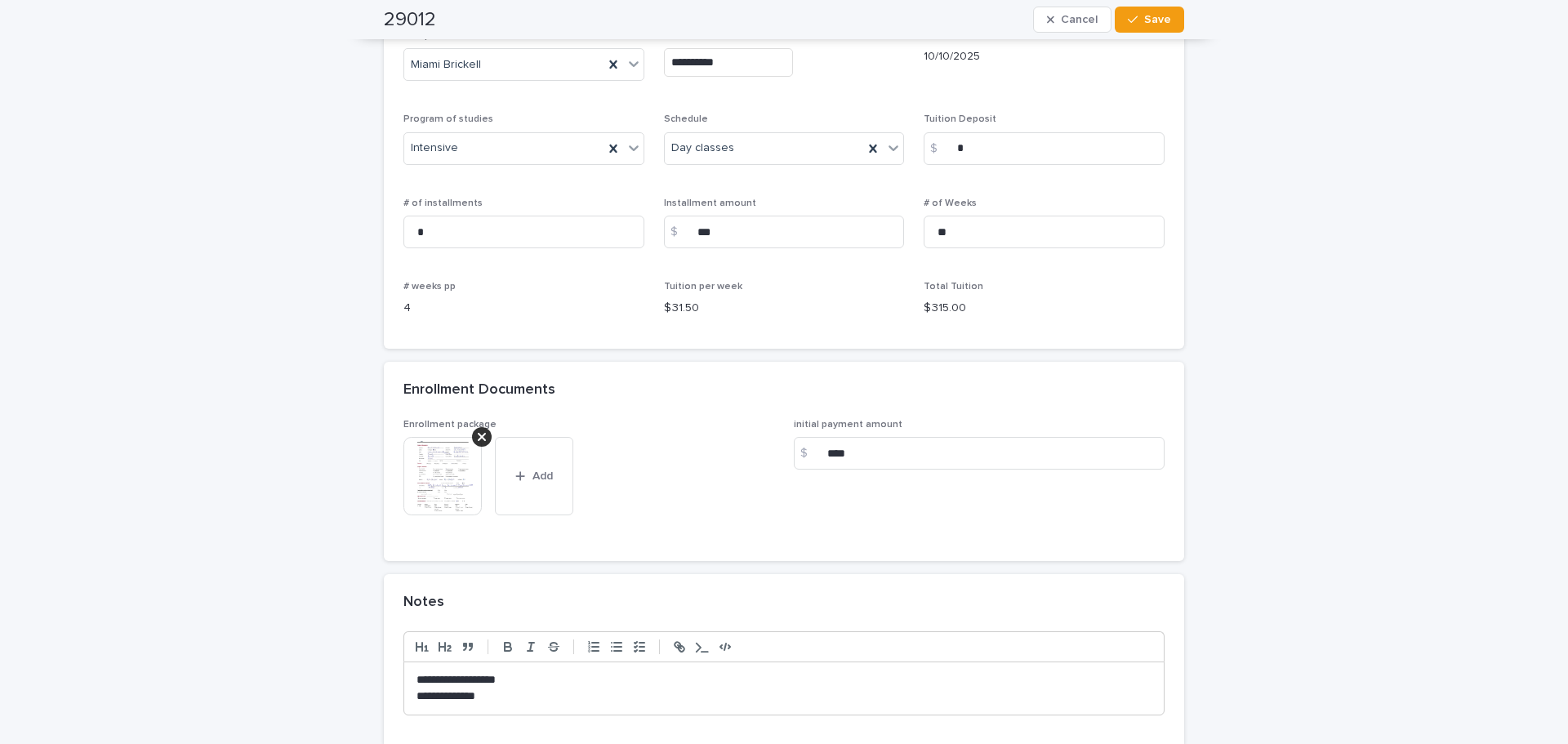 scroll, scrollTop: 1225, scrollLeft: 0, axis: vertical 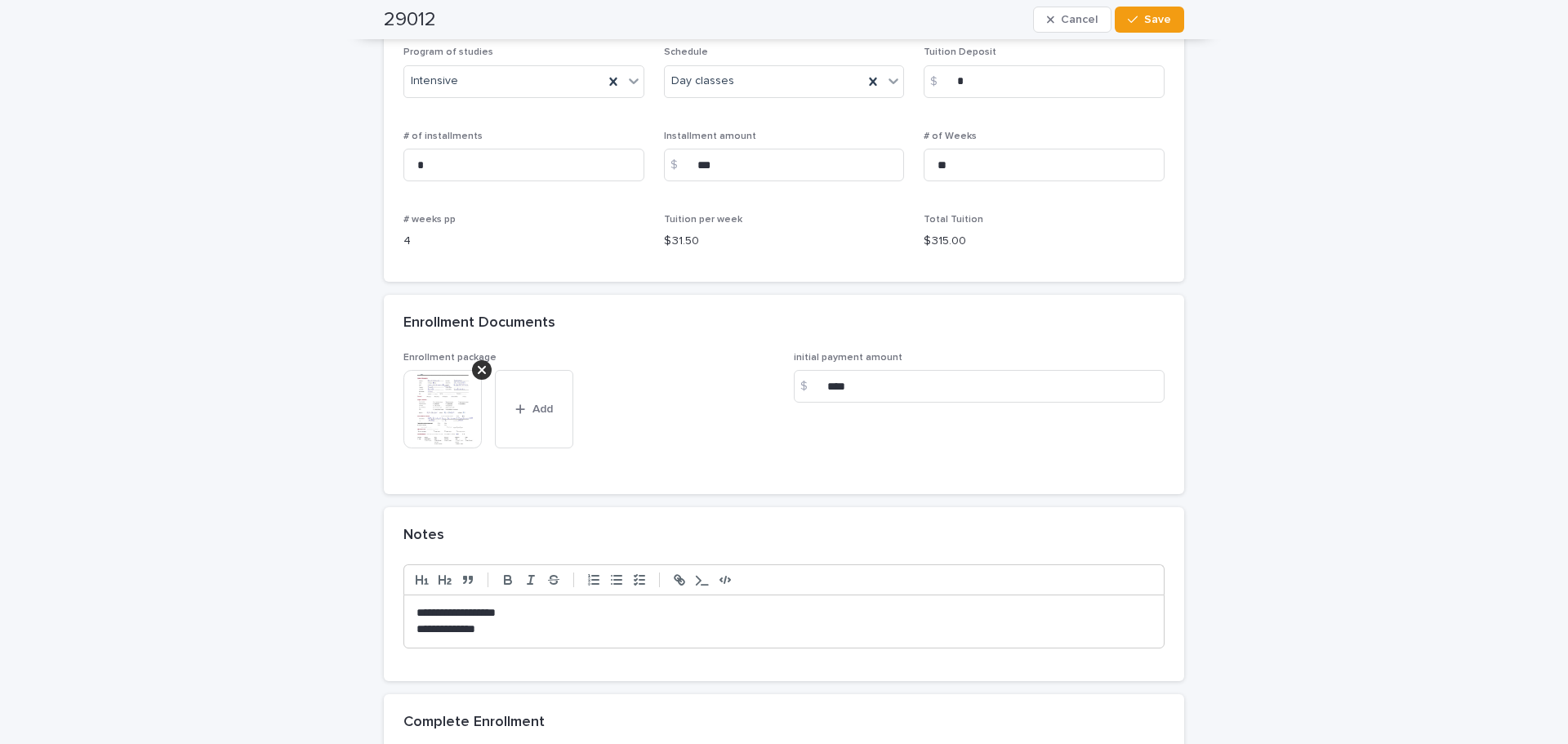 click at bounding box center [443, 409] 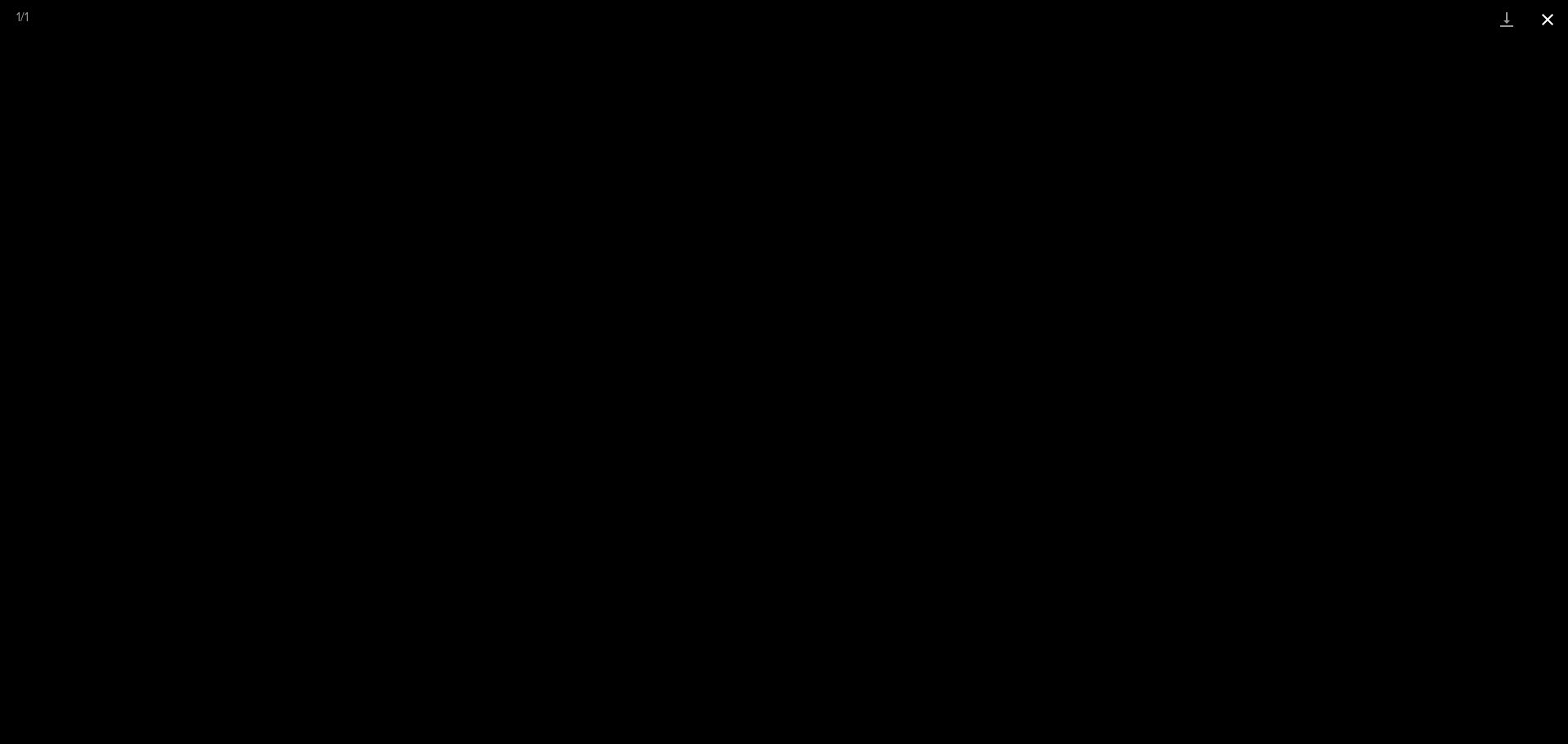 click at bounding box center (1548, 19) 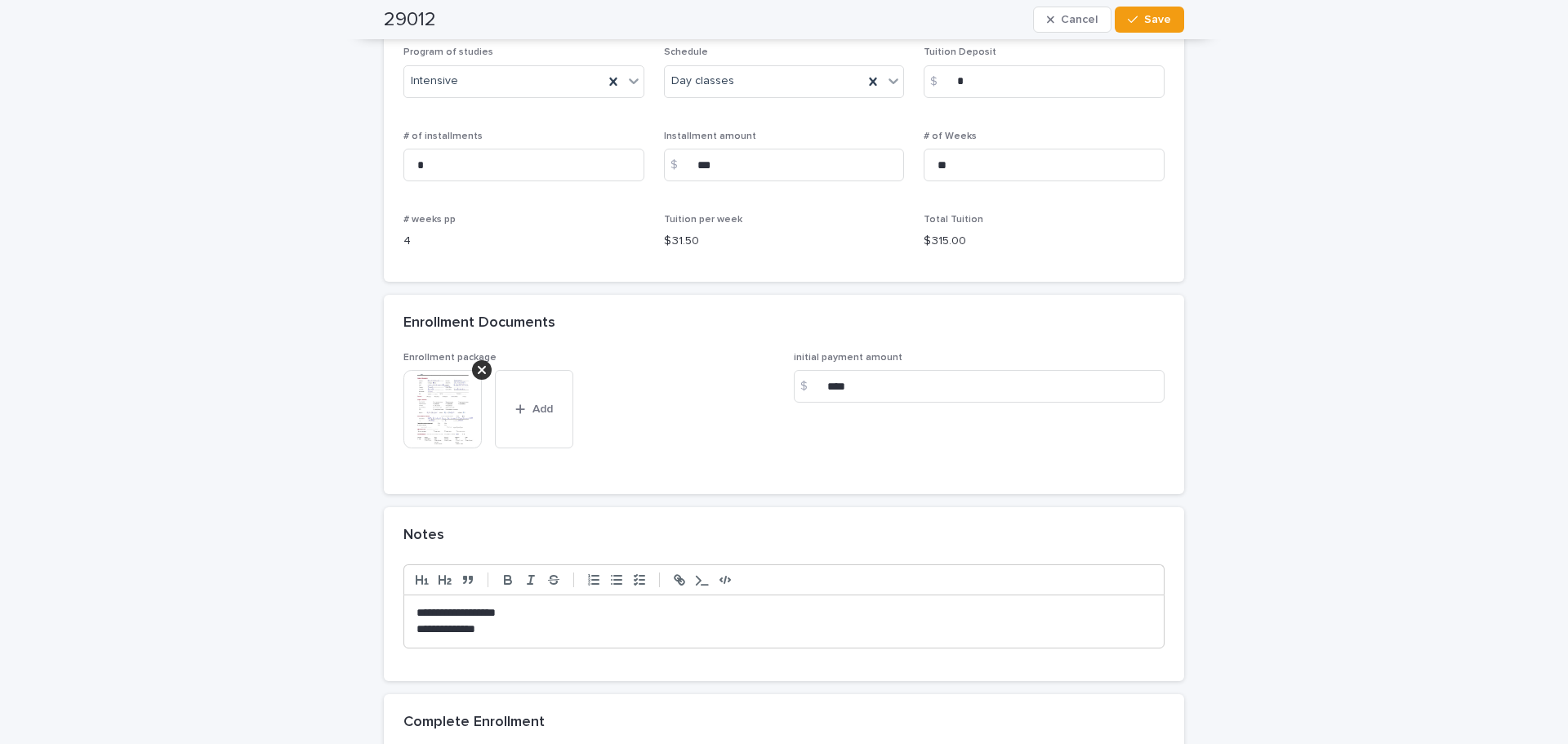 click at bounding box center (443, 409) 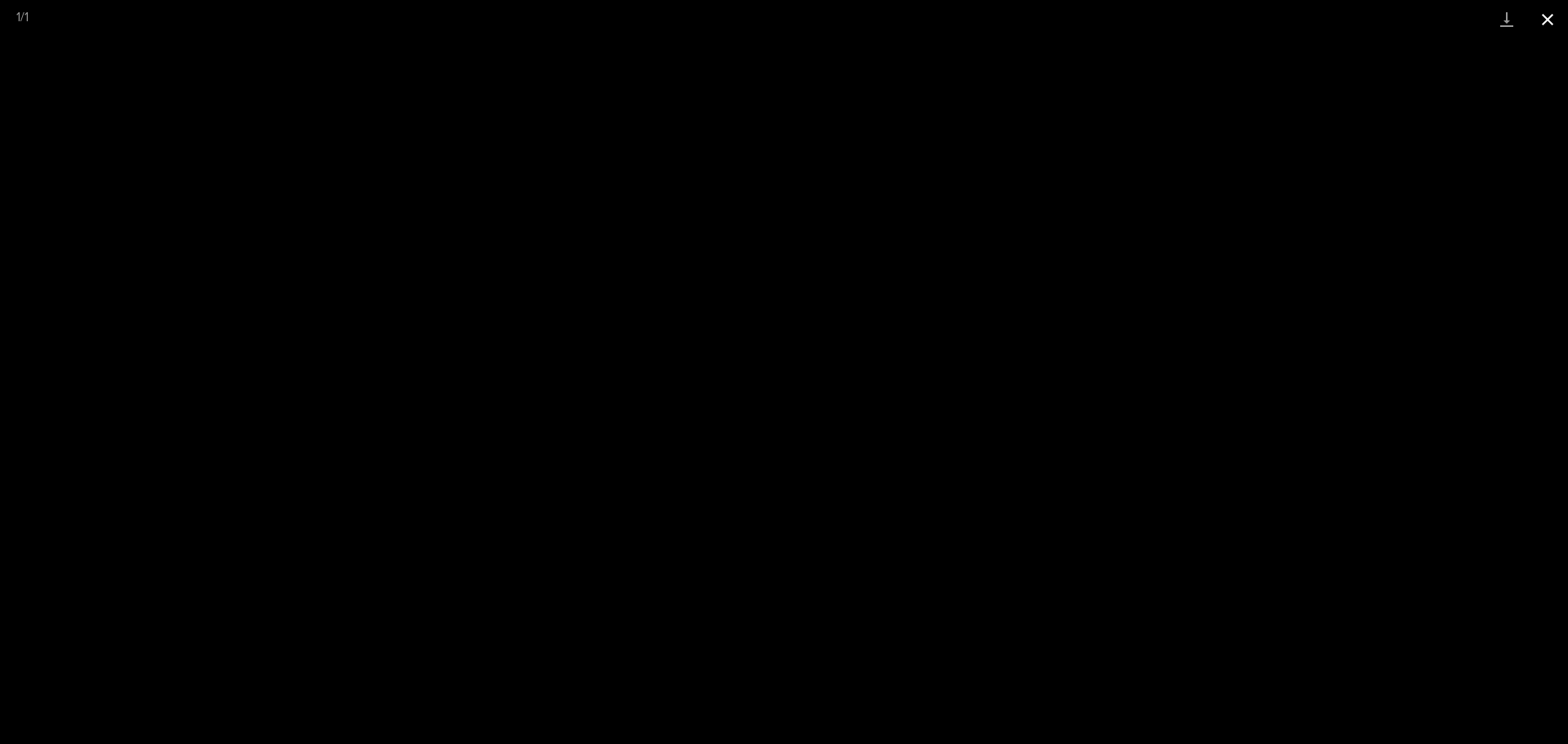 click at bounding box center [1548, 19] 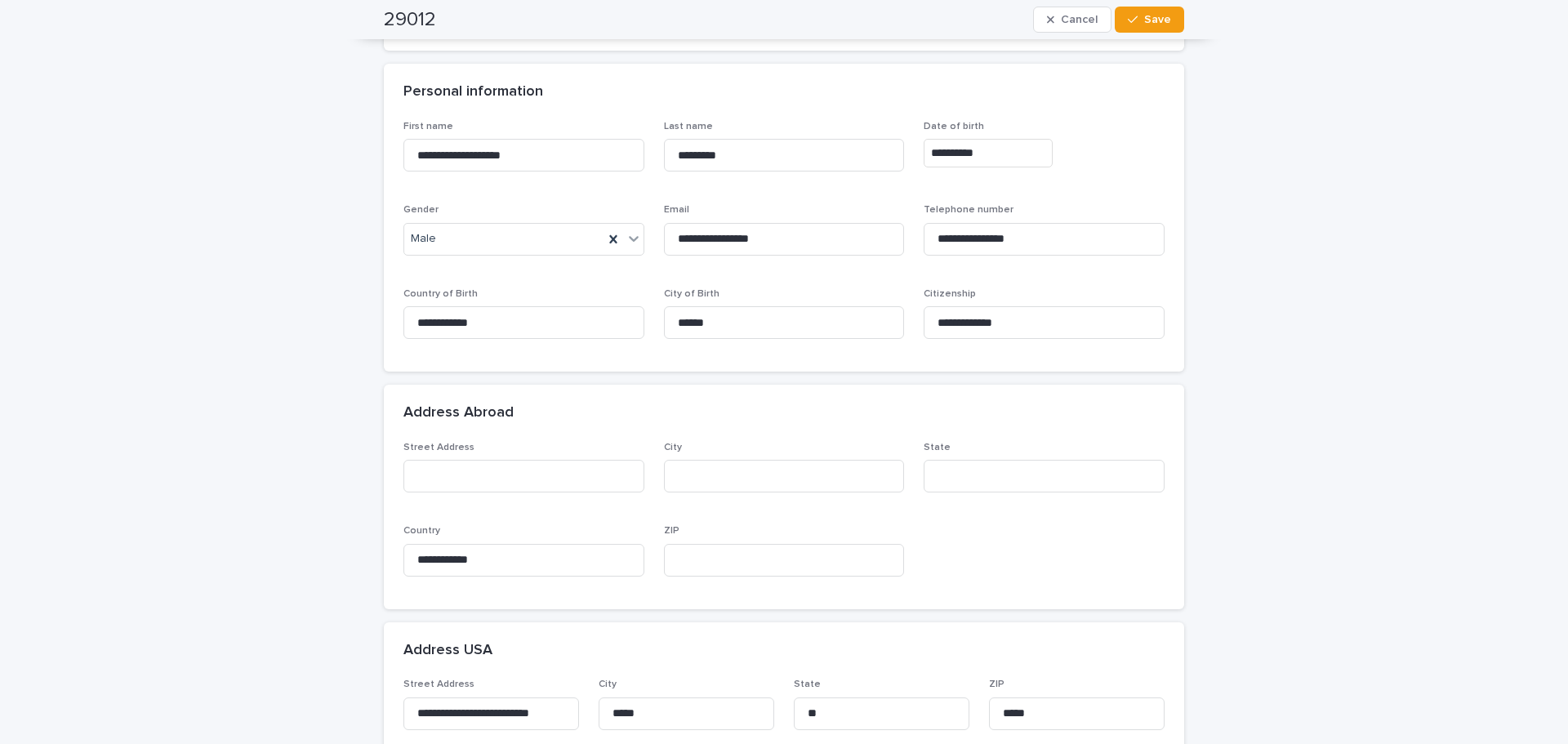 scroll, scrollTop: 0, scrollLeft: 0, axis: both 